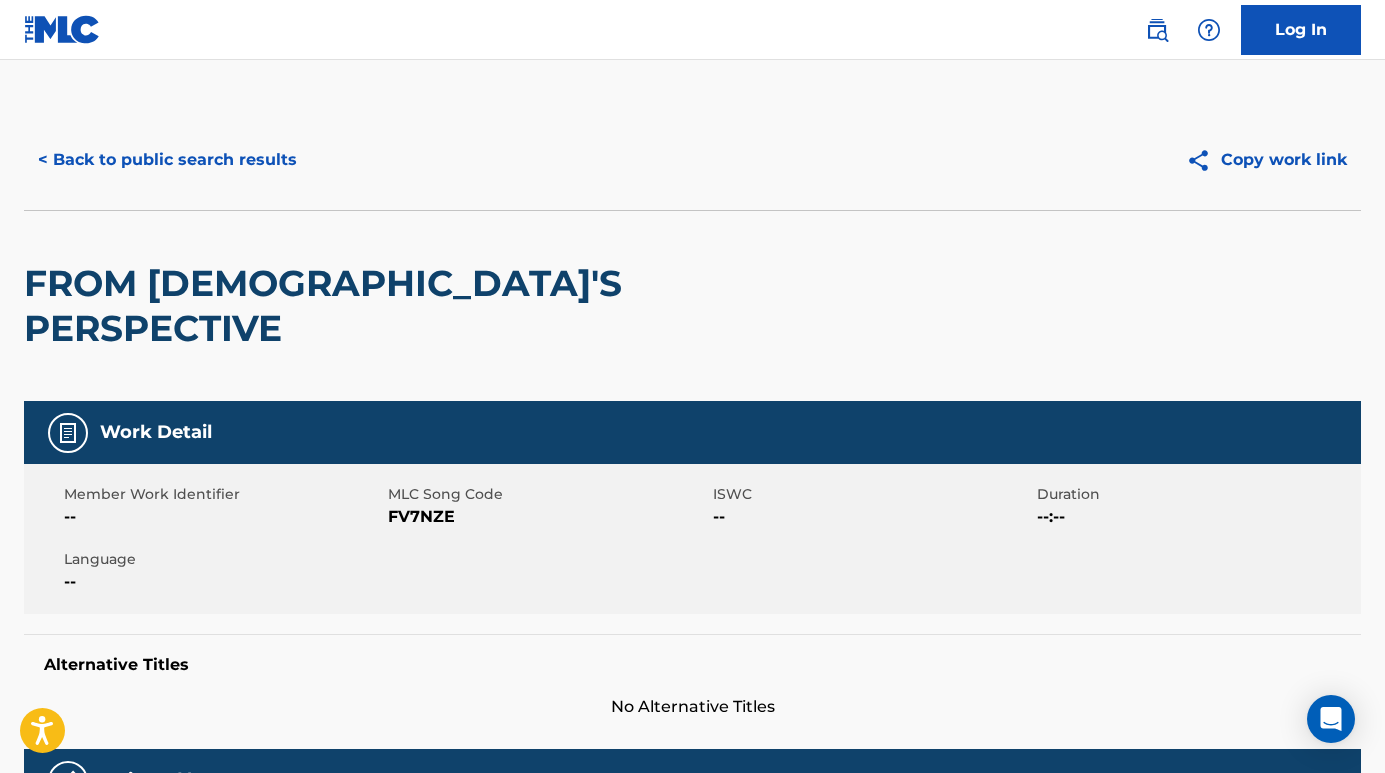 scroll, scrollTop: -5, scrollLeft: 0, axis: vertical 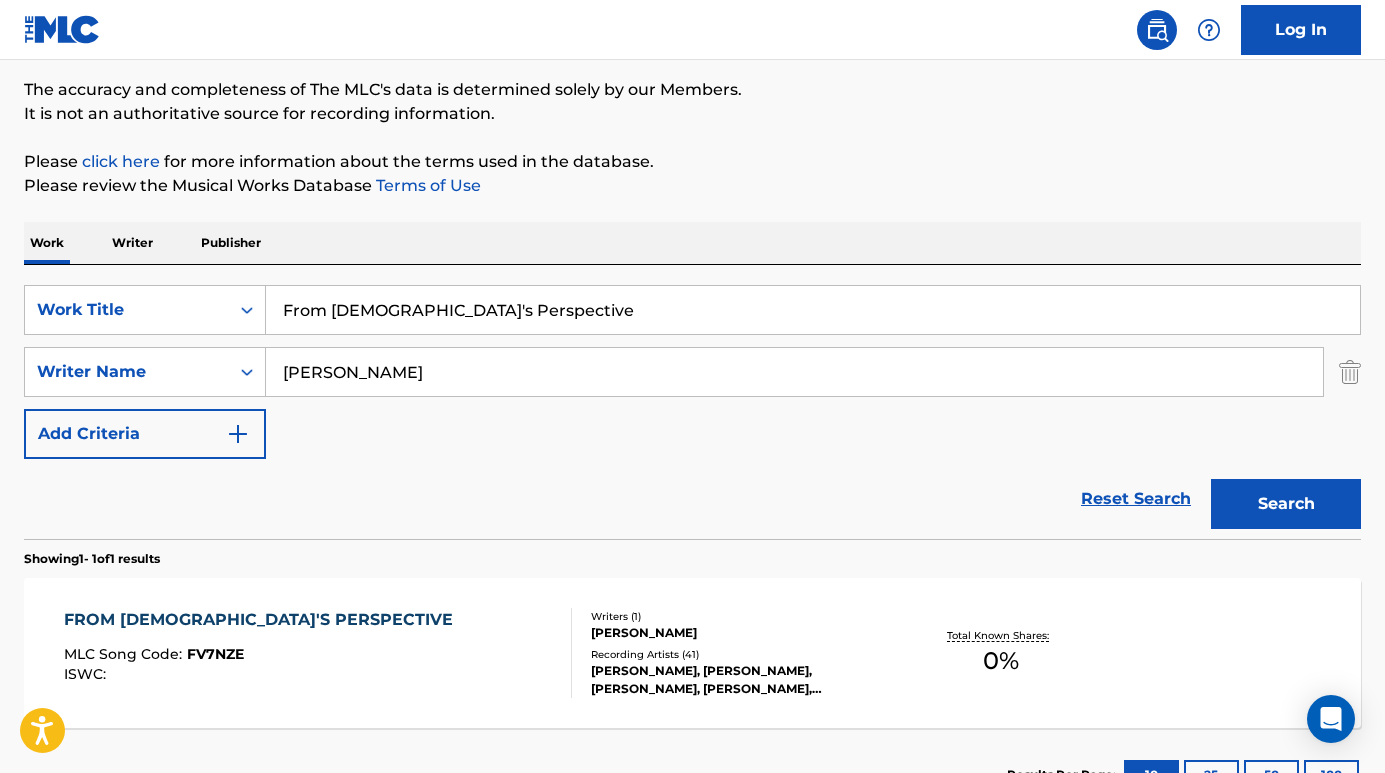 drag, startPoint x: 527, startPoint y: 307, endPoint x: 282, endPoint y: 303, distance: 245.03265 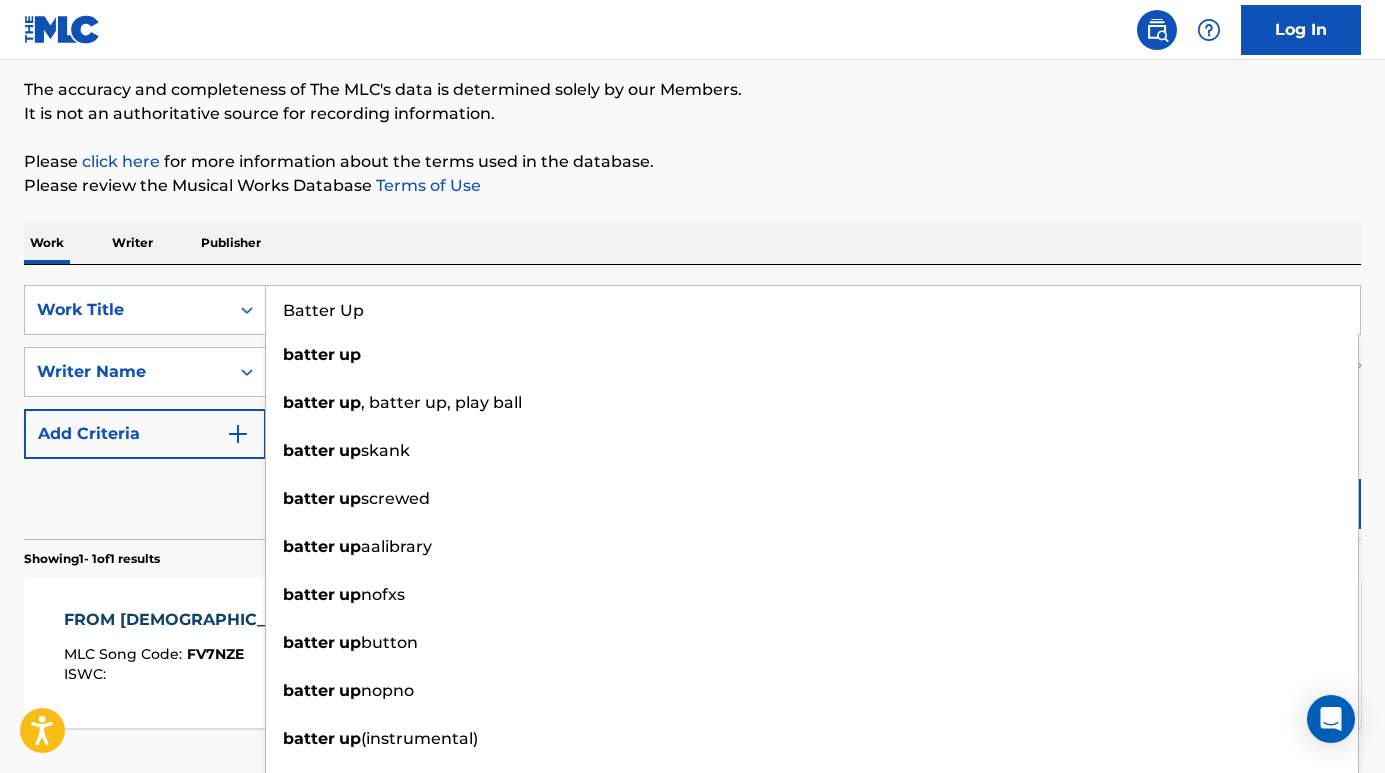 type on "Batter Up" 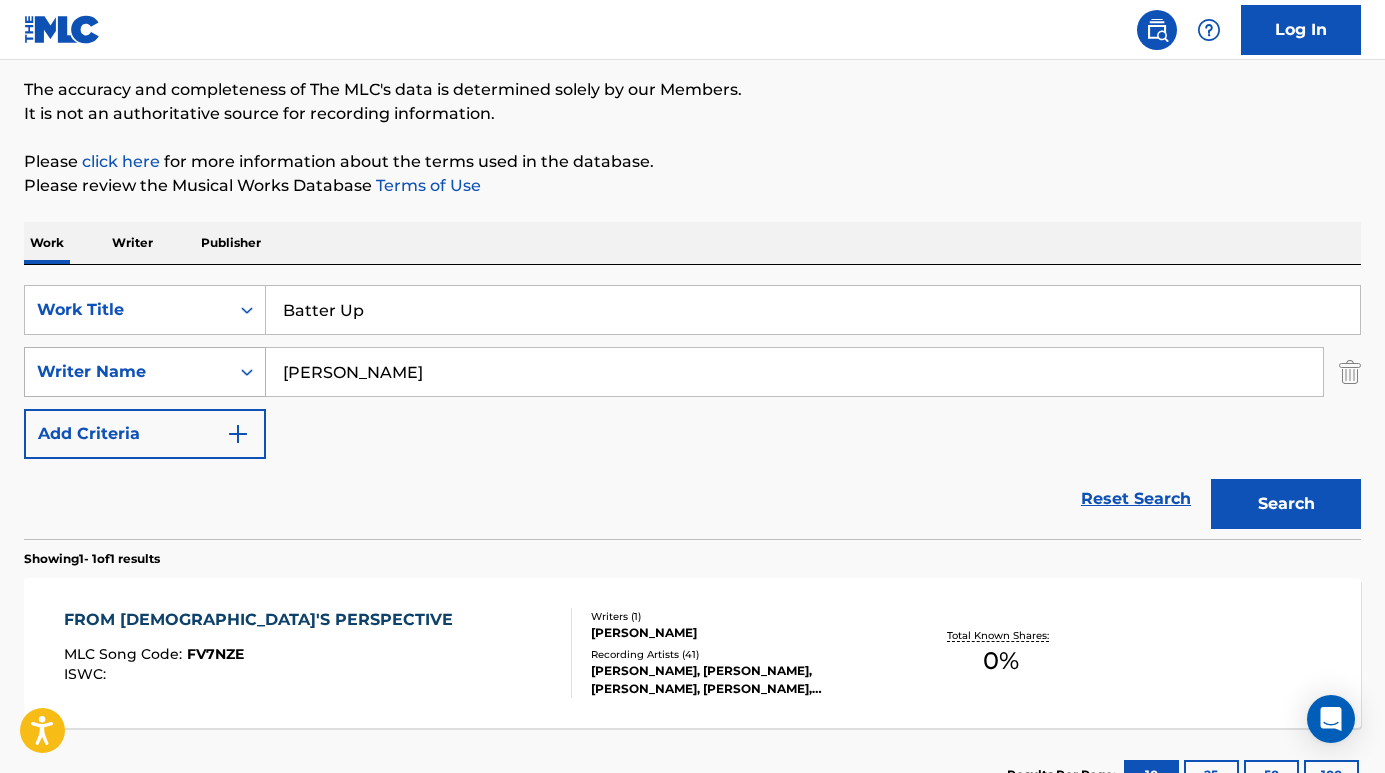 drag, startPoint x: 421, startPoint y: 373, endPoint x: 173, endPoint y: 362, distance: 248.24384 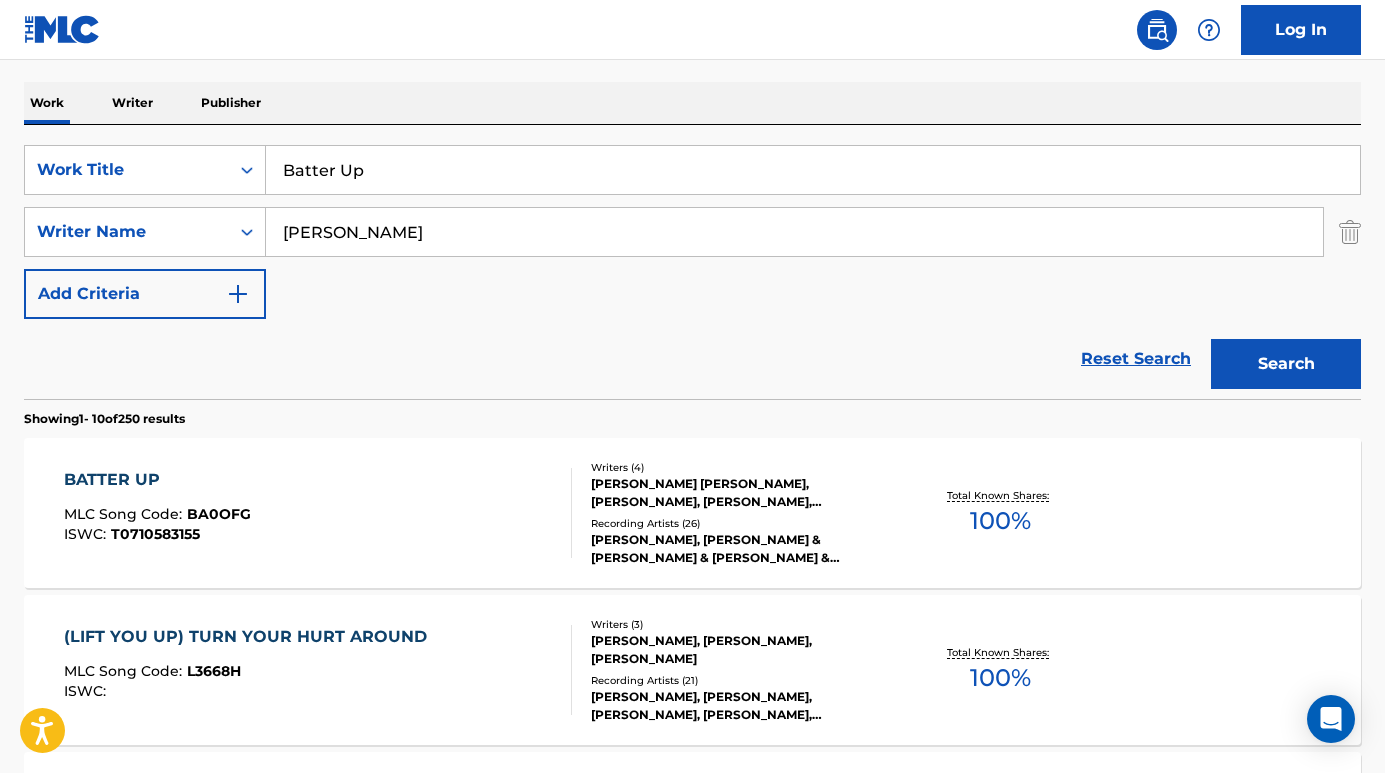 scroll, scrollTop: 356, scrollLeft: 0, axis: vertical 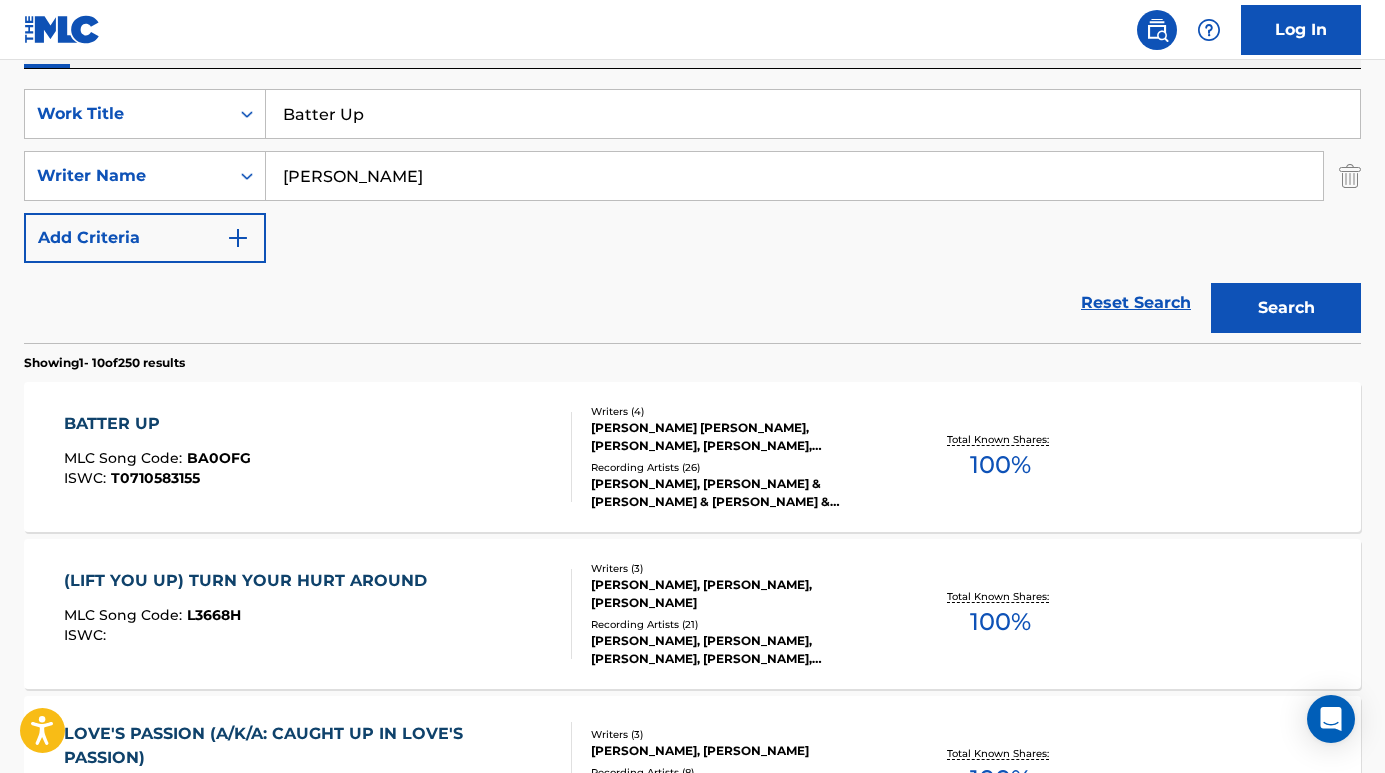 click on "BATTER UP" at bounding box center (157, 424) 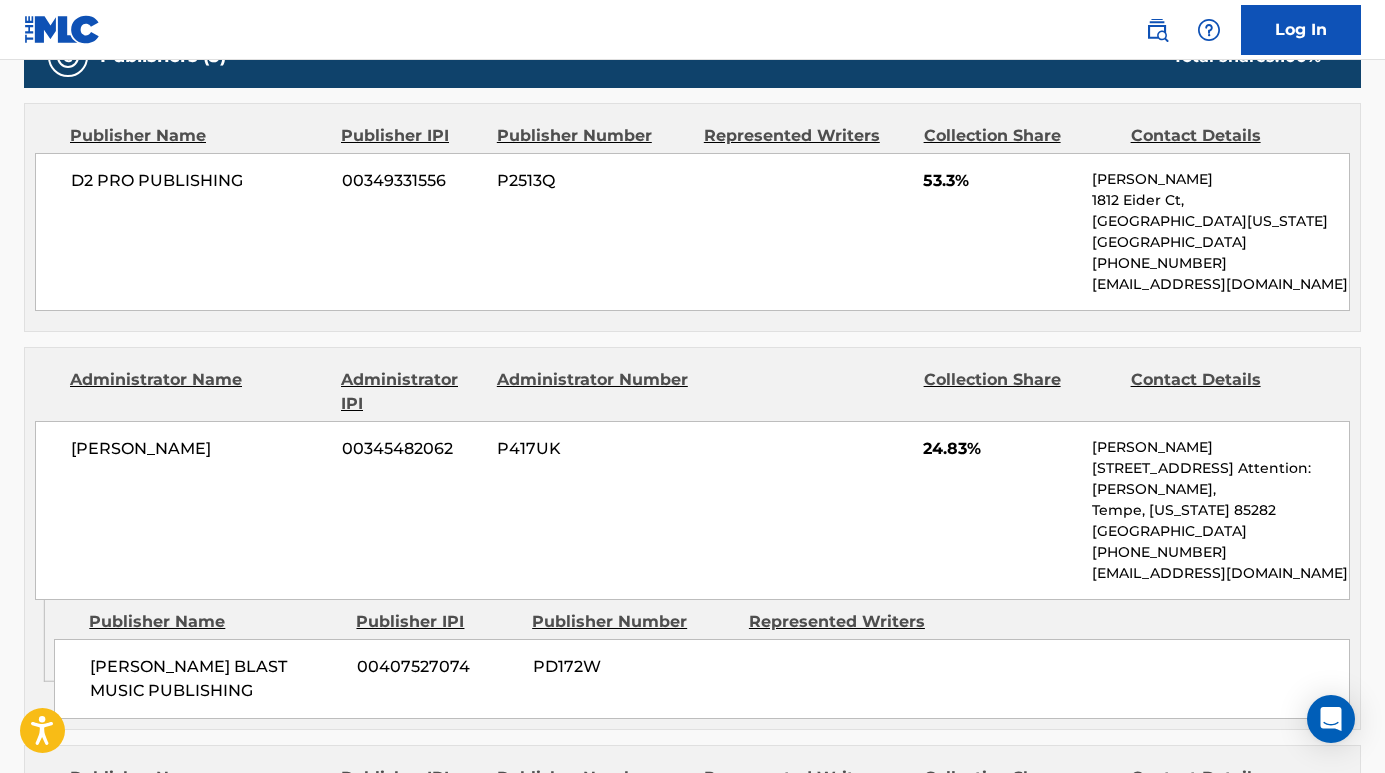 scroll, scrollTop: 1020, scrollLeft: 0, axis: vertical 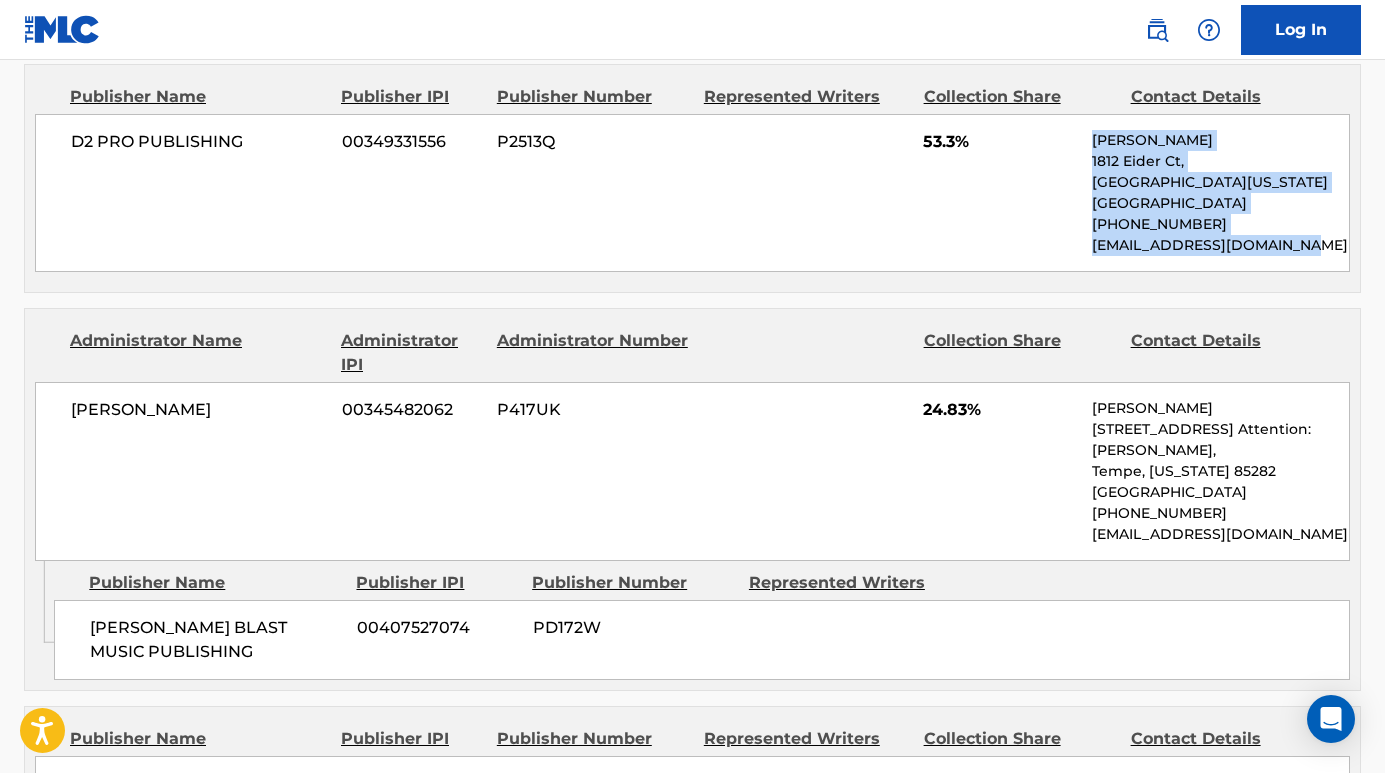 drag, startPoint x: 1327, startPoint y: 246, endPoint x: 1087, endPoint y: 131, distance: 266.12967 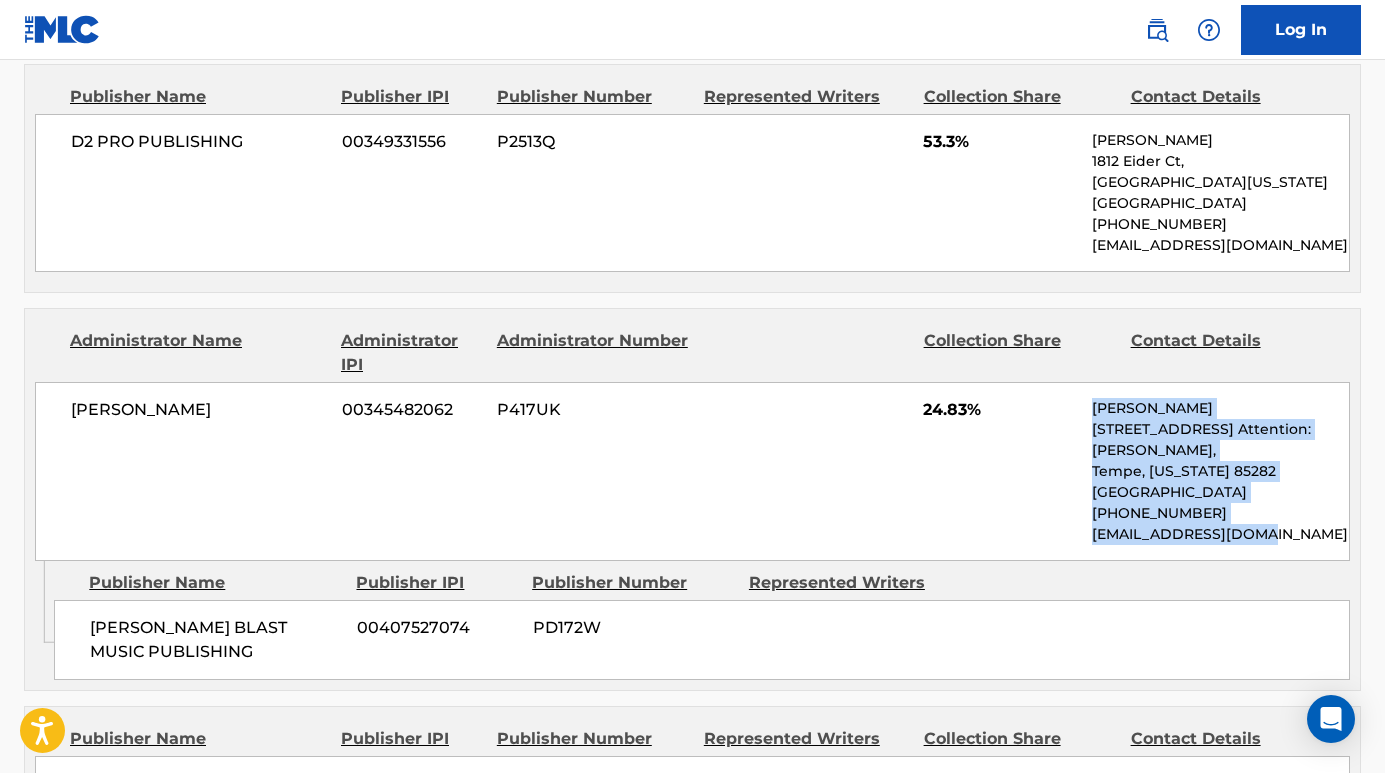 drag, startPoint x: 1258, startPoint y: 532, endPoint x: 1095, endPoint y: 398, distance: 211.00948 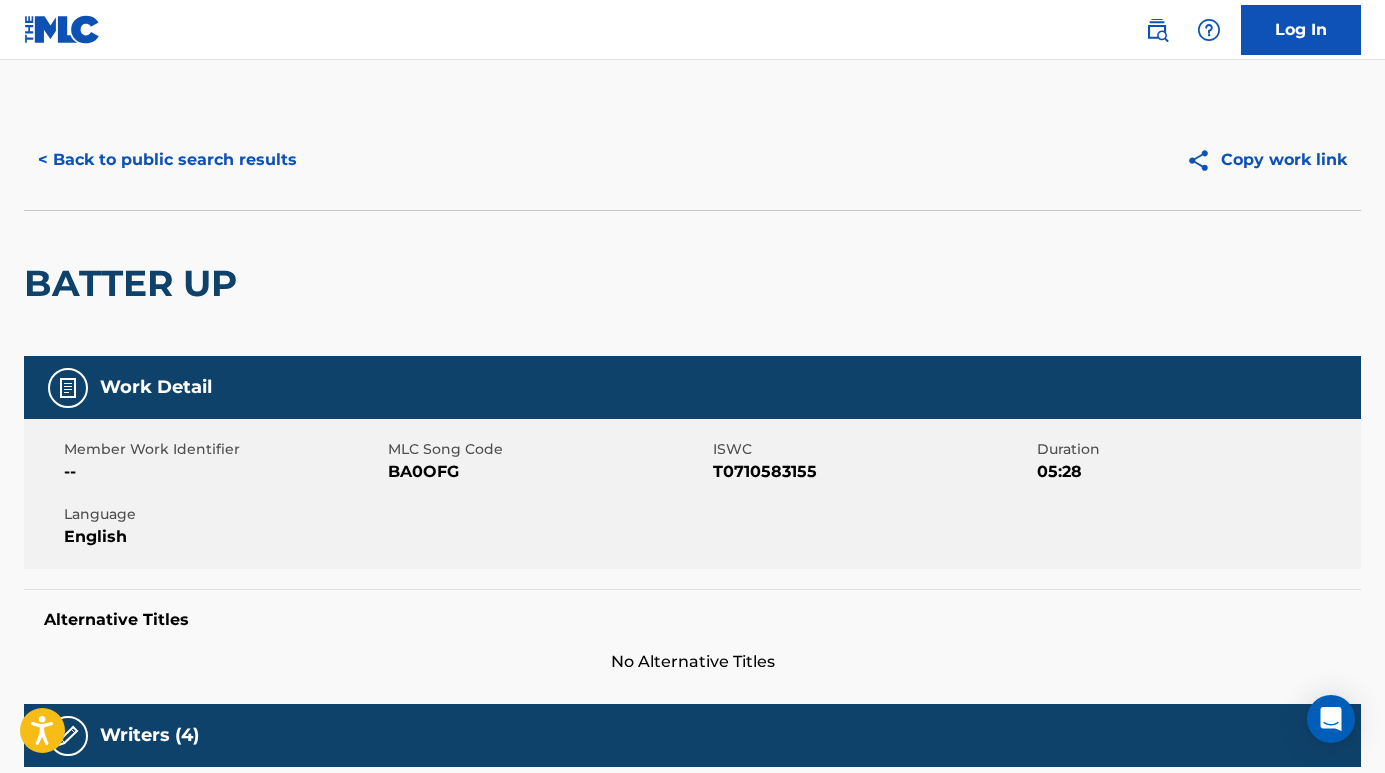 scroll, scrollTop: 0, scrollLeft: 0, axis: both 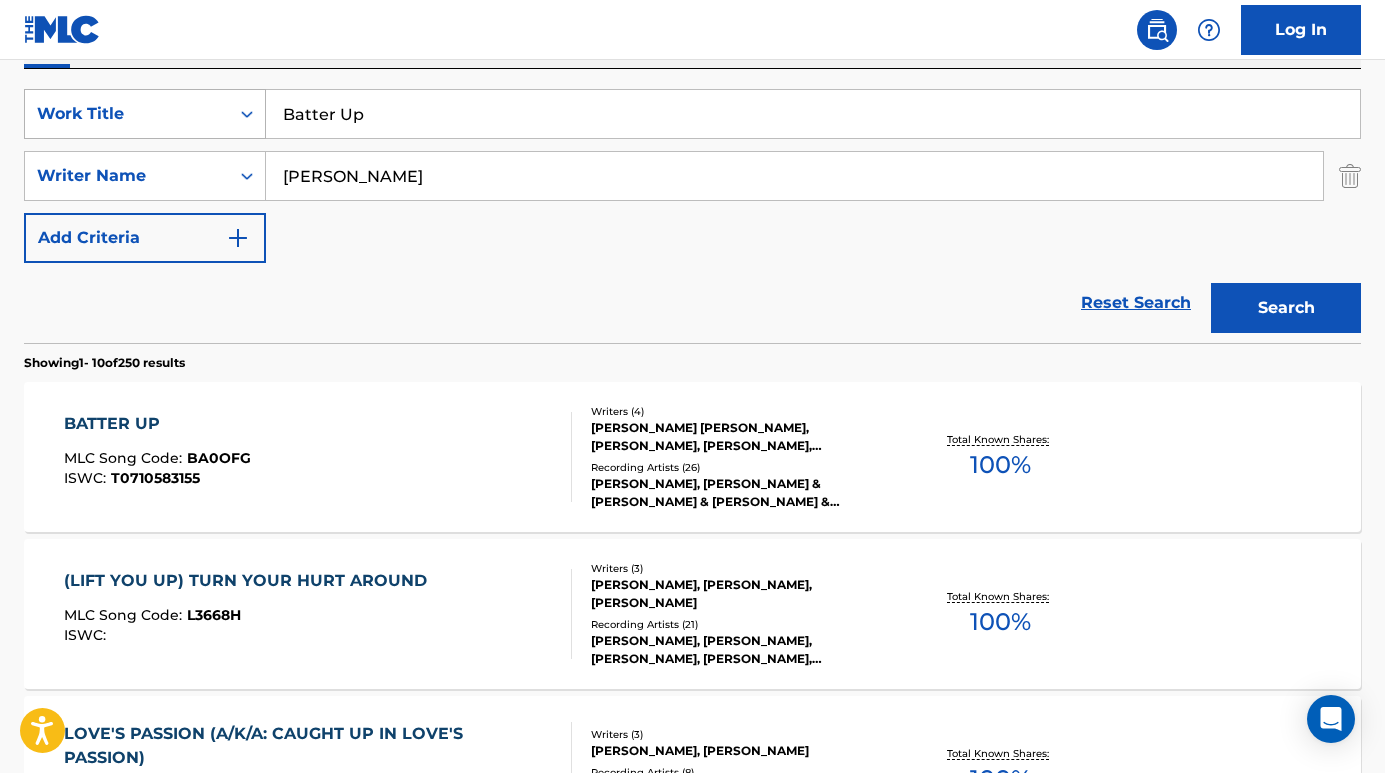drag, startPoint x: 427, startPoint y: 125, endPoint x: 239, endPoint y: 116, distance: 188.2153 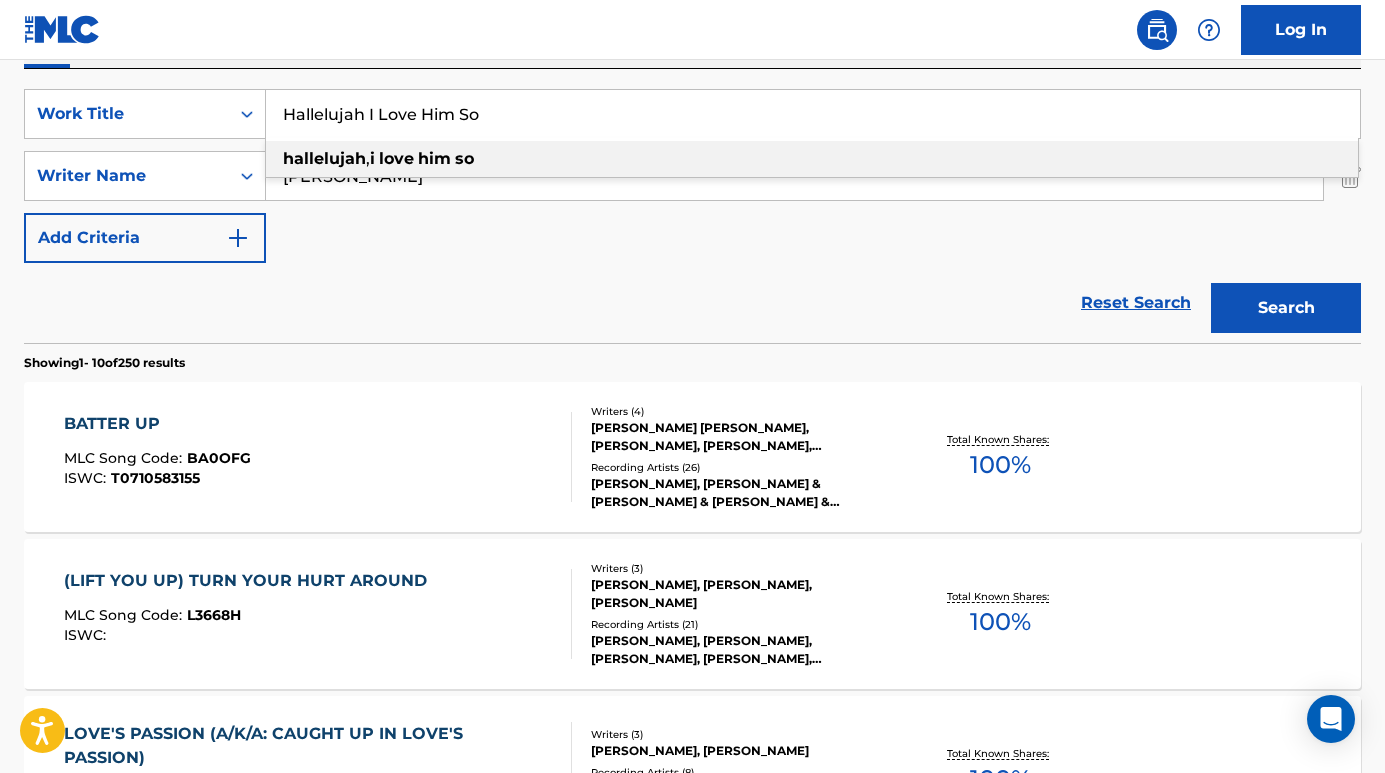type on "Hallelujah I Love Him So" 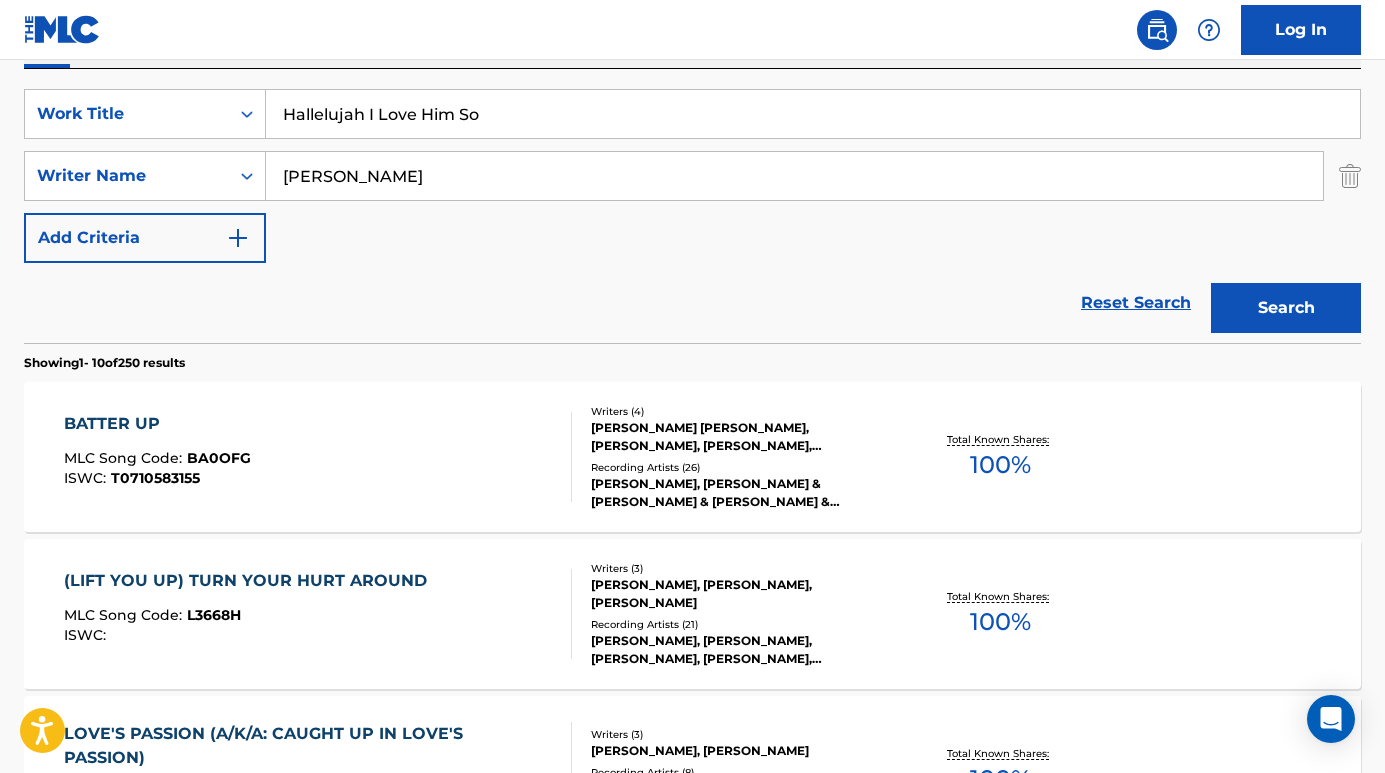 click on "Reset Search Search" at bounding box center (692, 303) 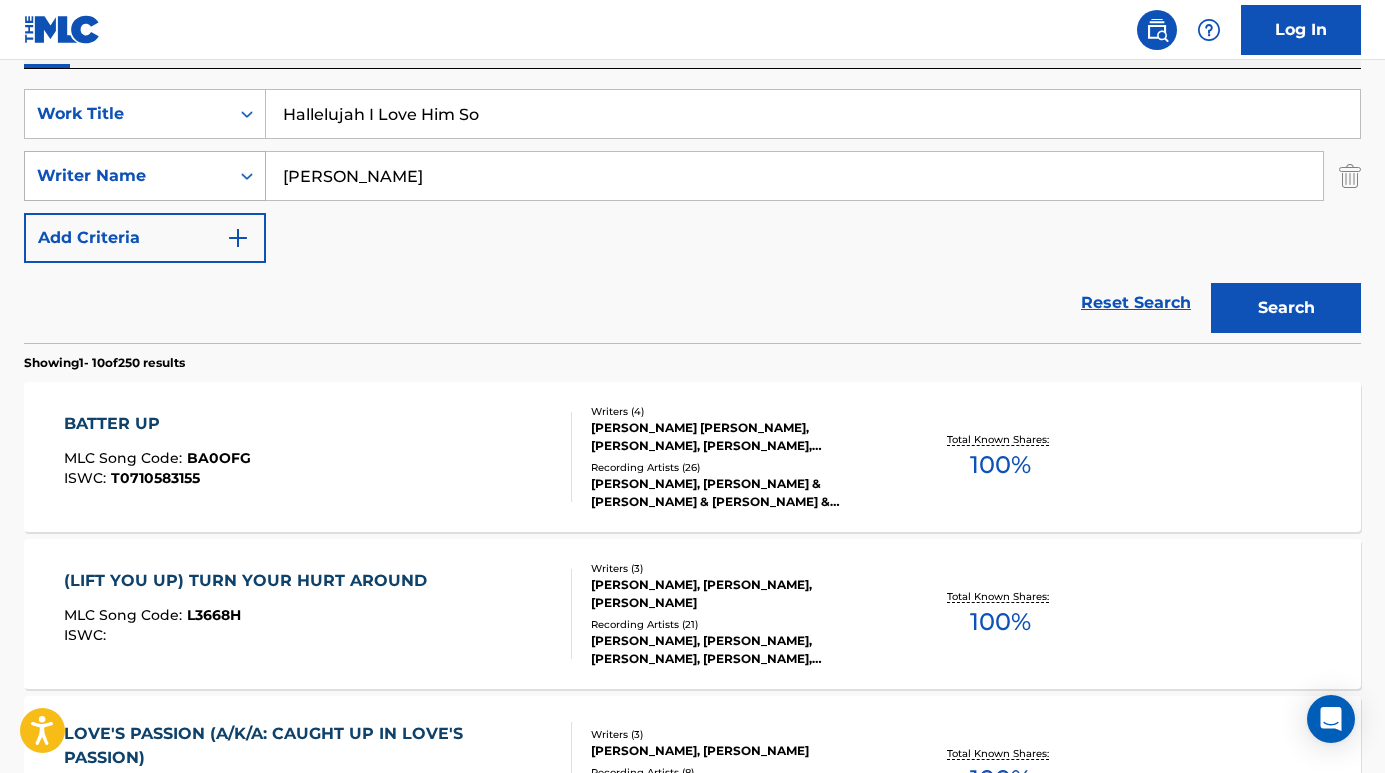 drag, startPoint x: 364, startPoint y: 175, endPoint x: 209, endPoint y: 168, distance: 155.15799 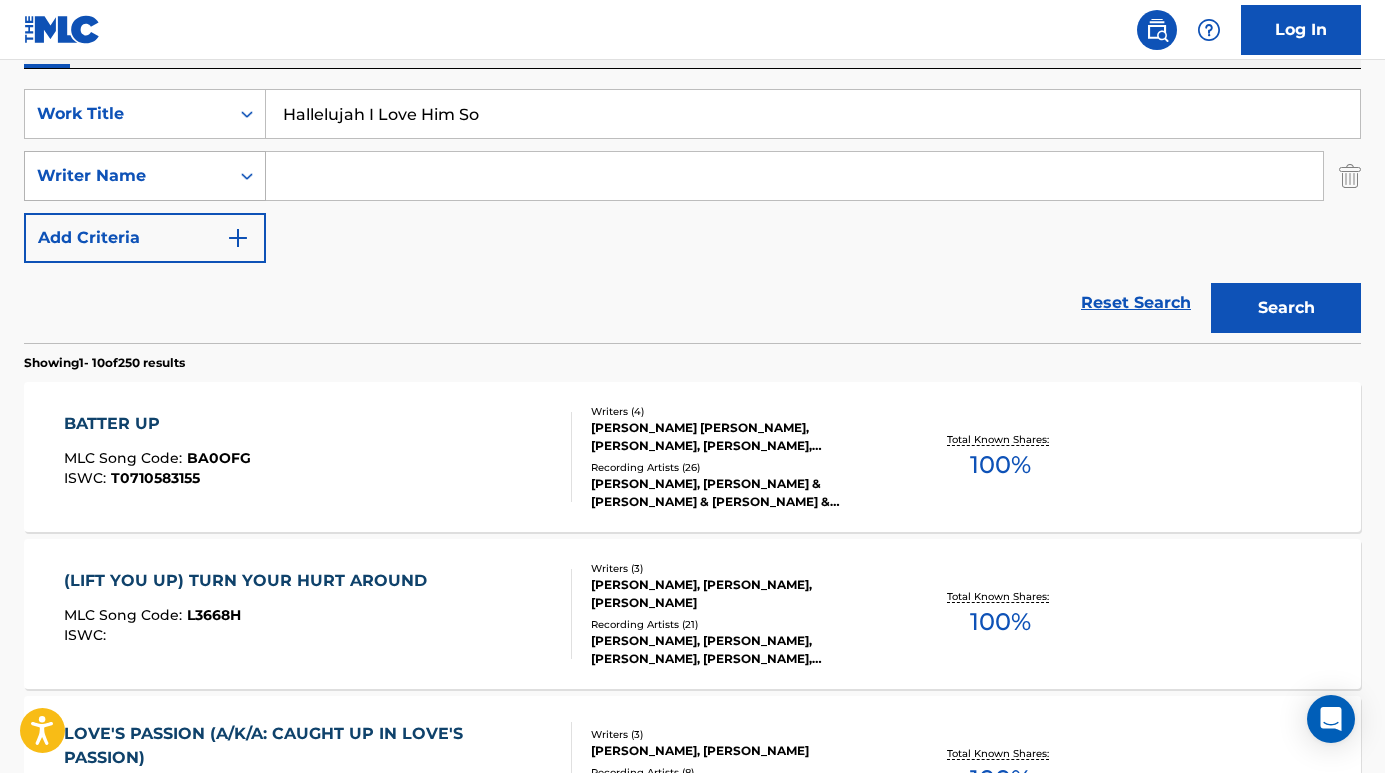 type 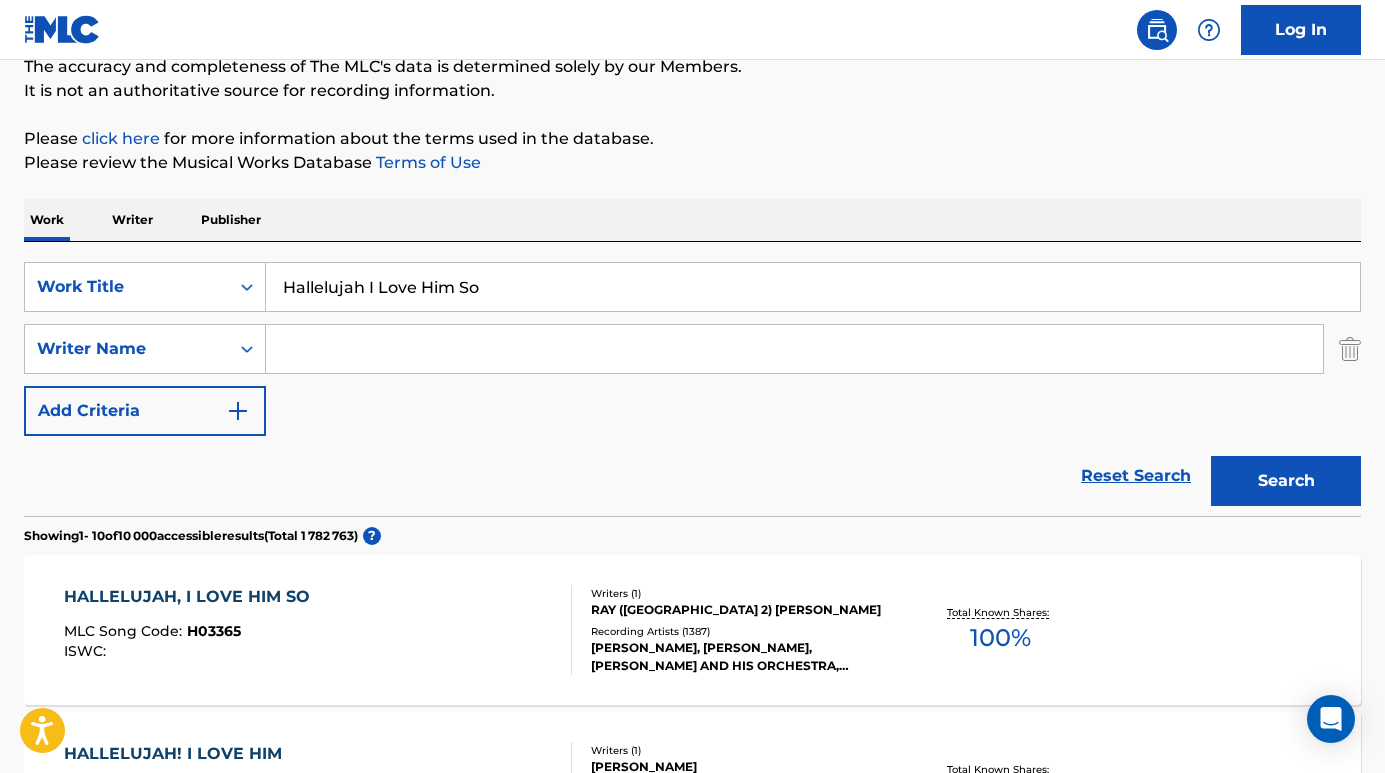 scroll, scrollTop: 190, scrollLeft: 0, axis: vertical 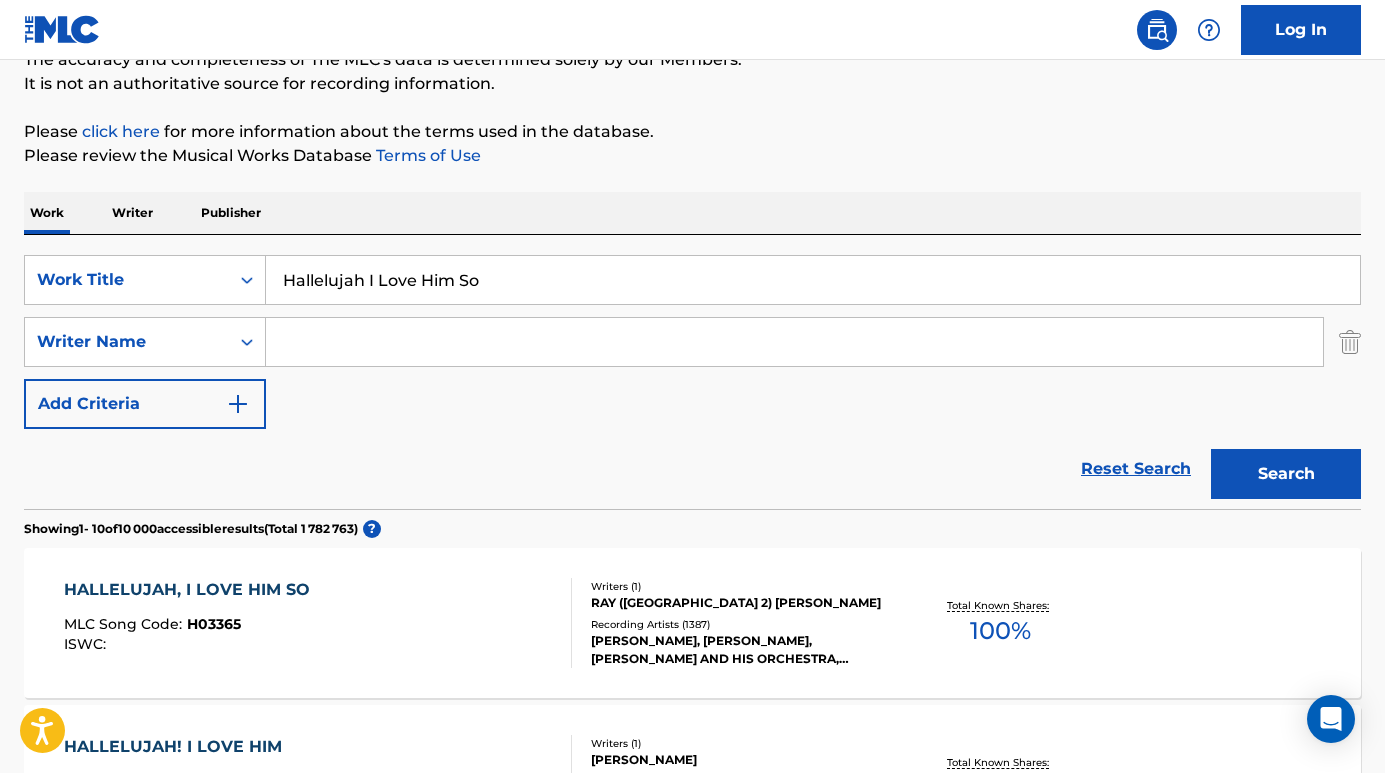 click on "HALLELUJAH, I LOVE HIM SO" at bounding box center (192, 590) 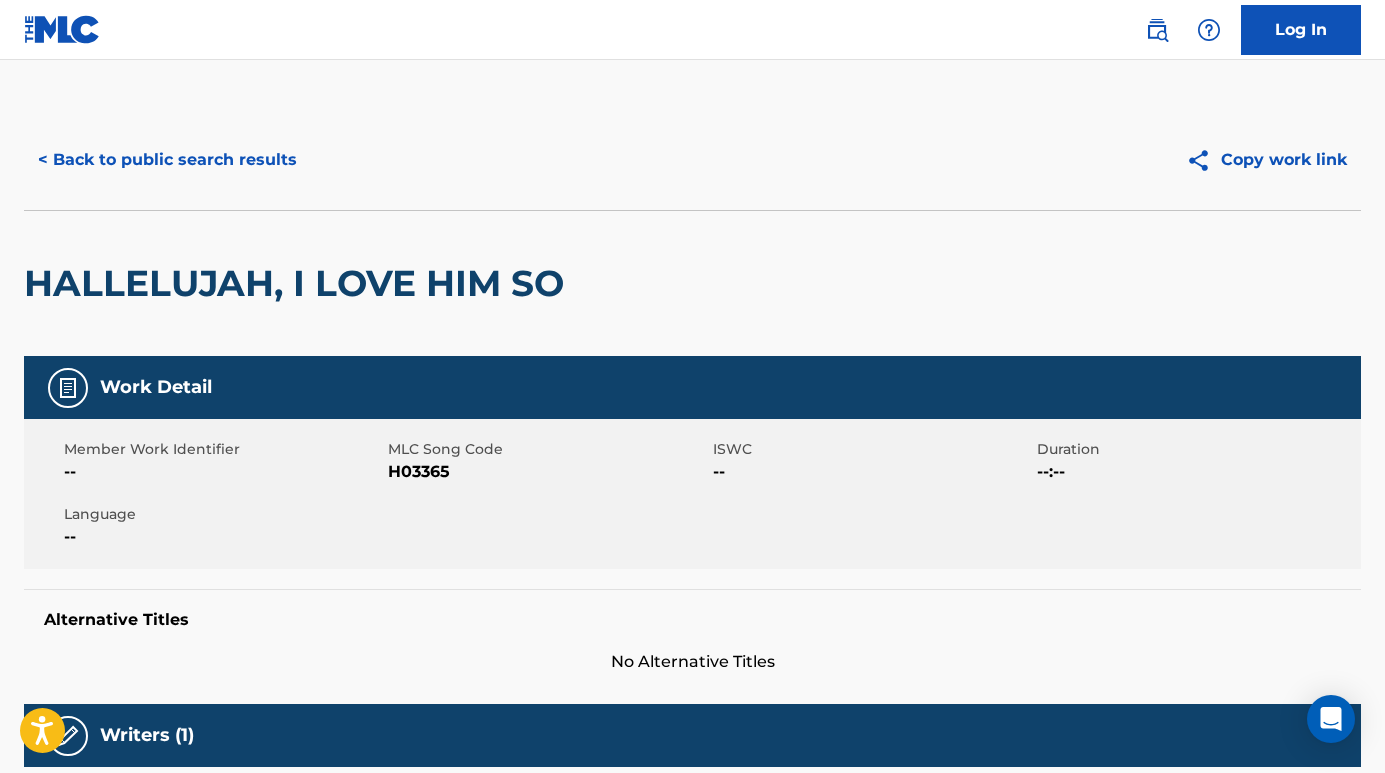 scroll, scrollTop: -1, scrollLeft: 0, axis: vertical 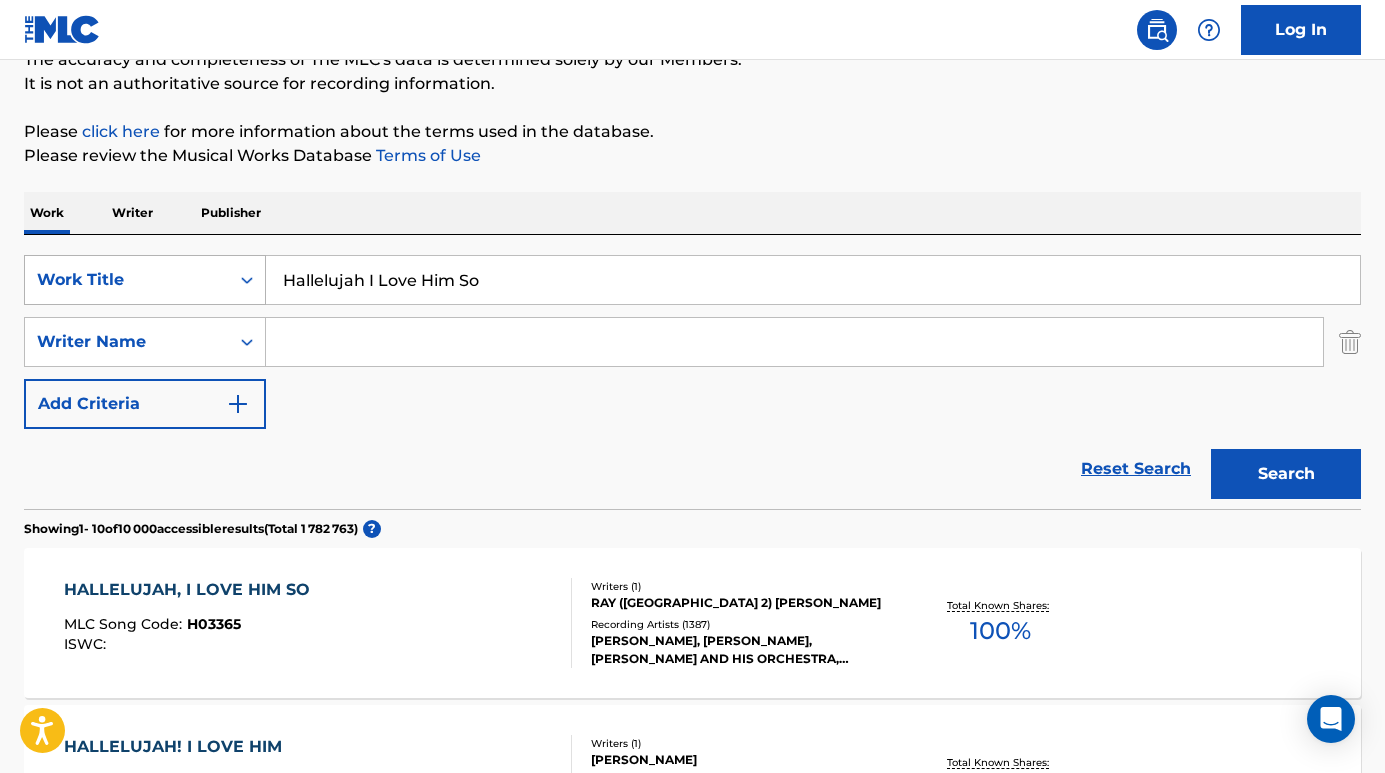 drag, startPoint x: 543, startPoint y: 279, endPoint x: 229, endPoint y: 275, distance: 314.02548 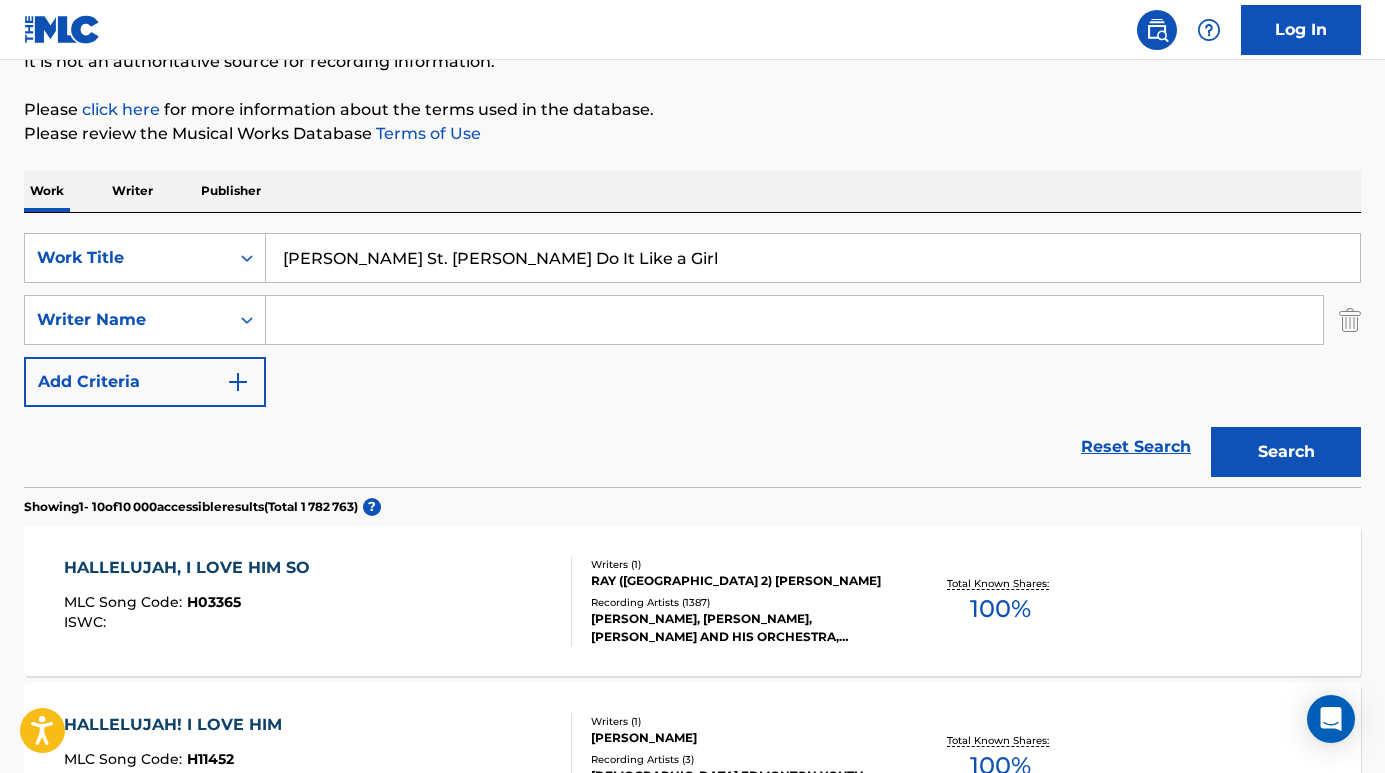 scroll, scrollTop: 227, scrollLeft: 0, axis: vertical 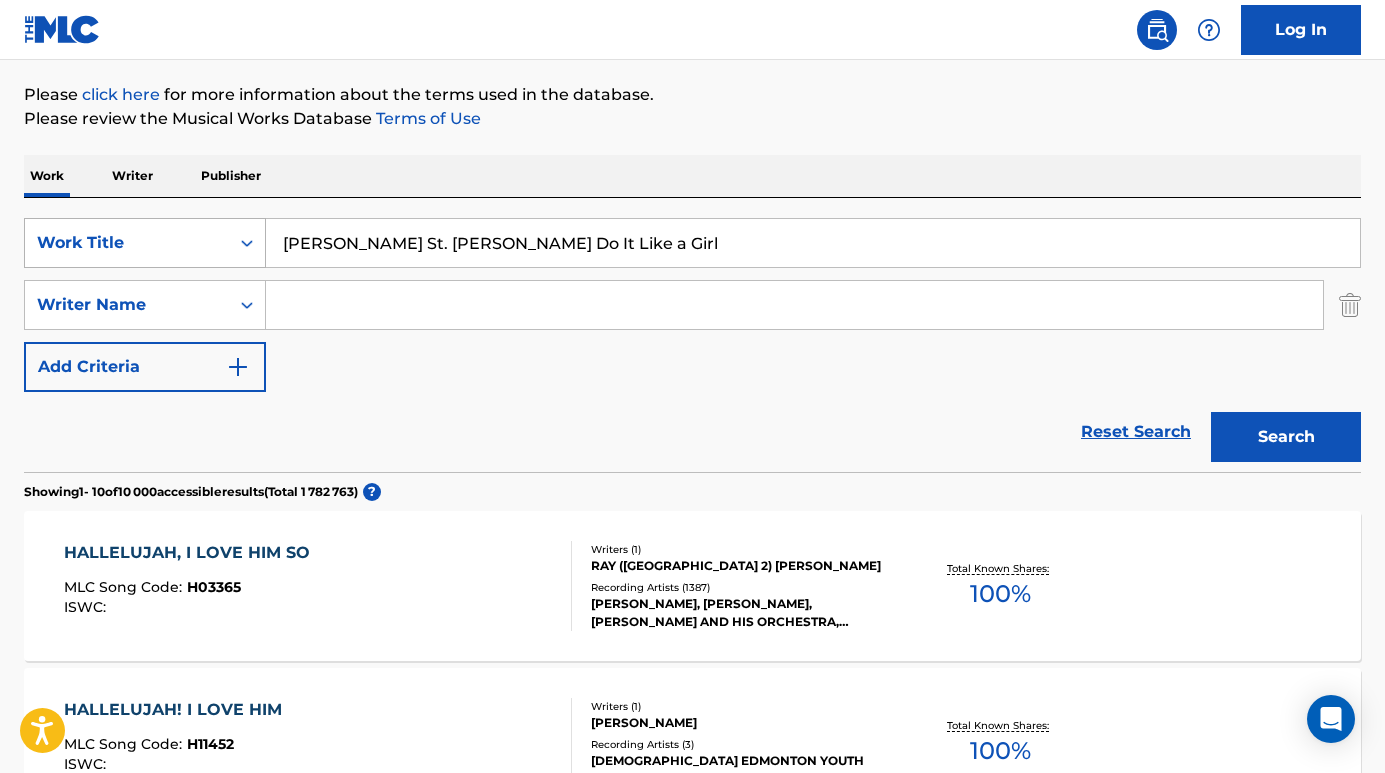 drag, startPoint x: 421, startPoint y: 237, endPoint x: 251, endPoint y: 232, distance: 170.07352 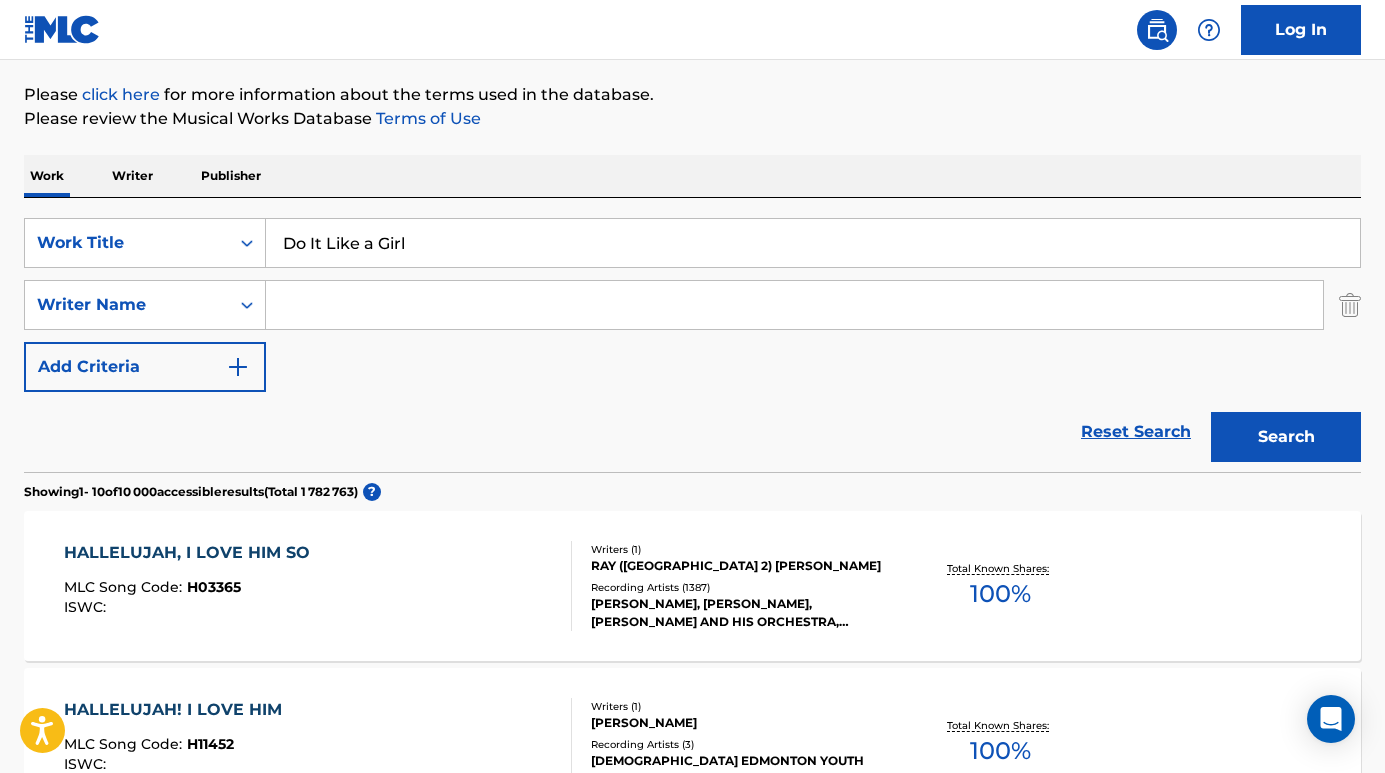 type on "do it like a black girl" 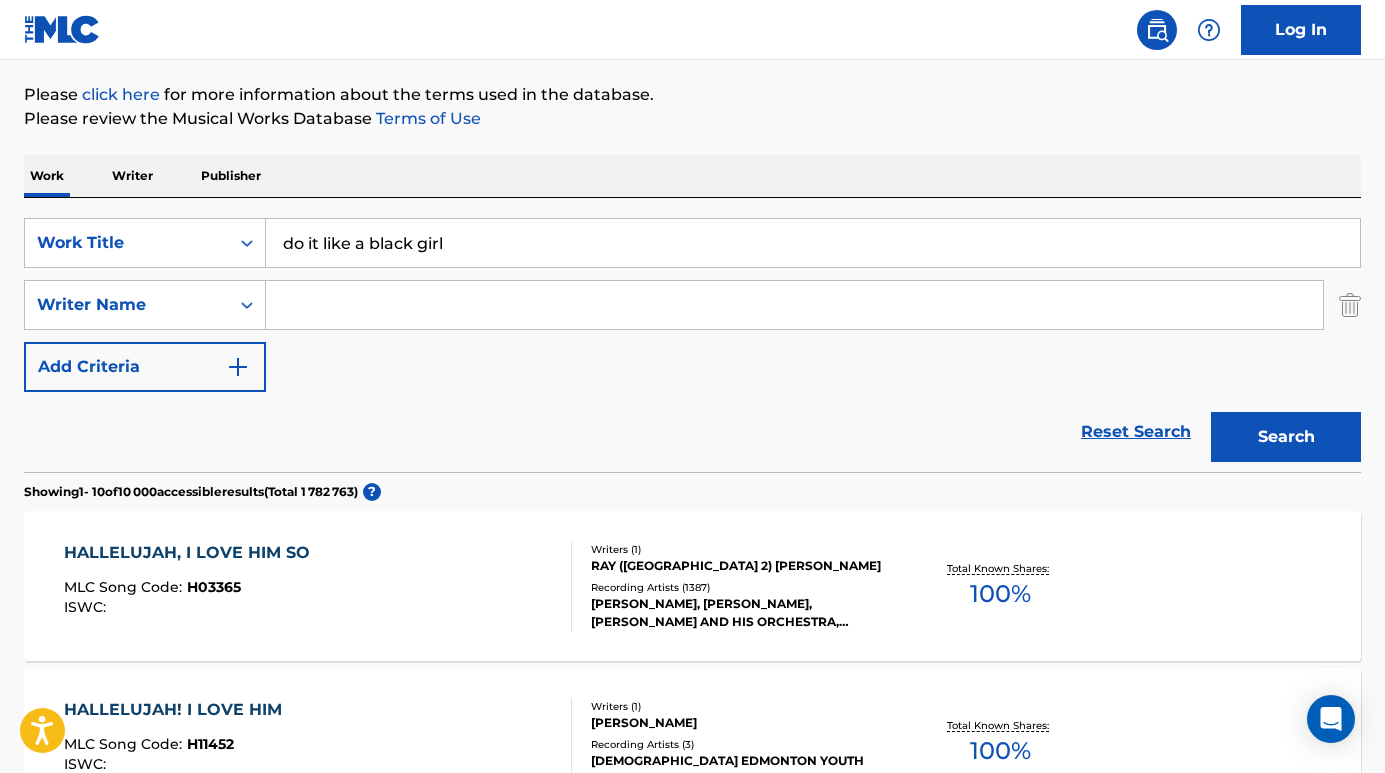 click at bounding box center (794, 305) 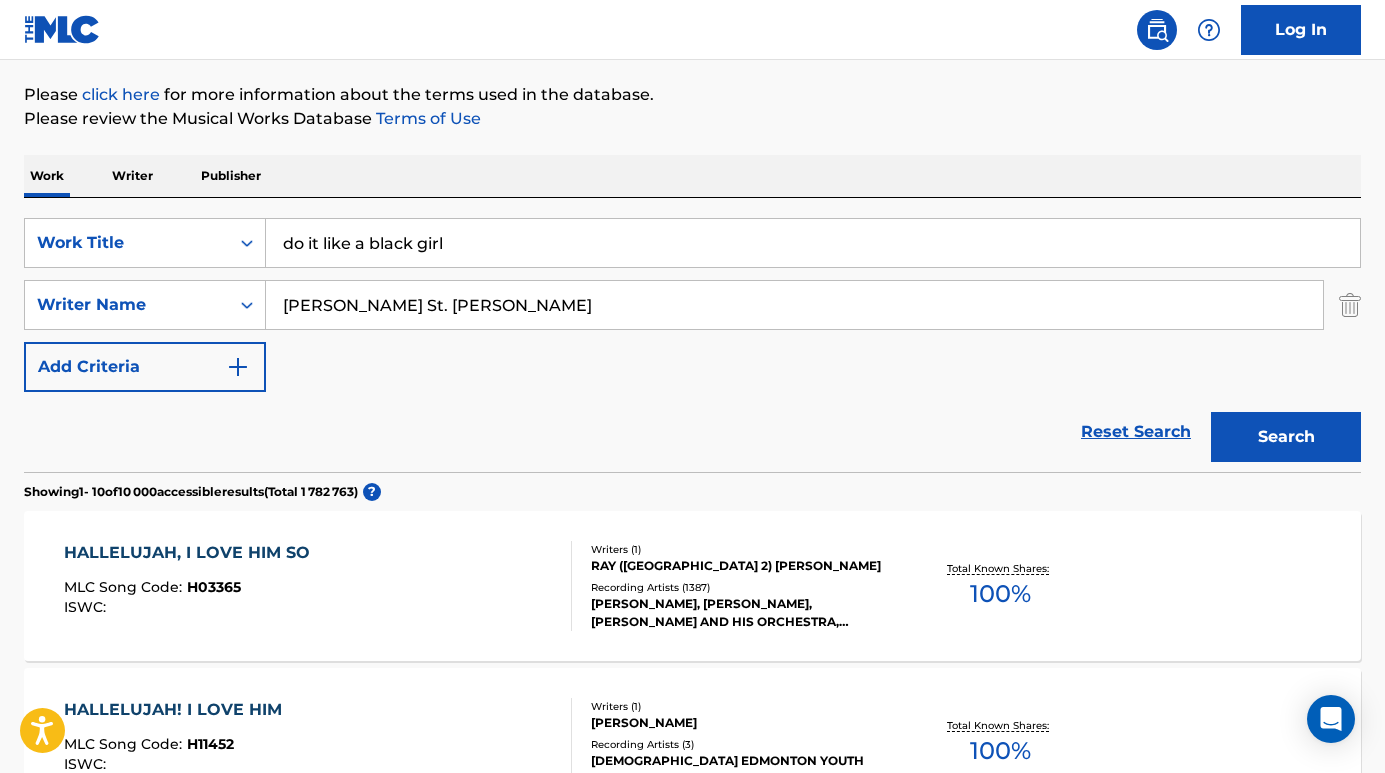 type on "[PERSON_NAME] St. [PERSON_NAME]" 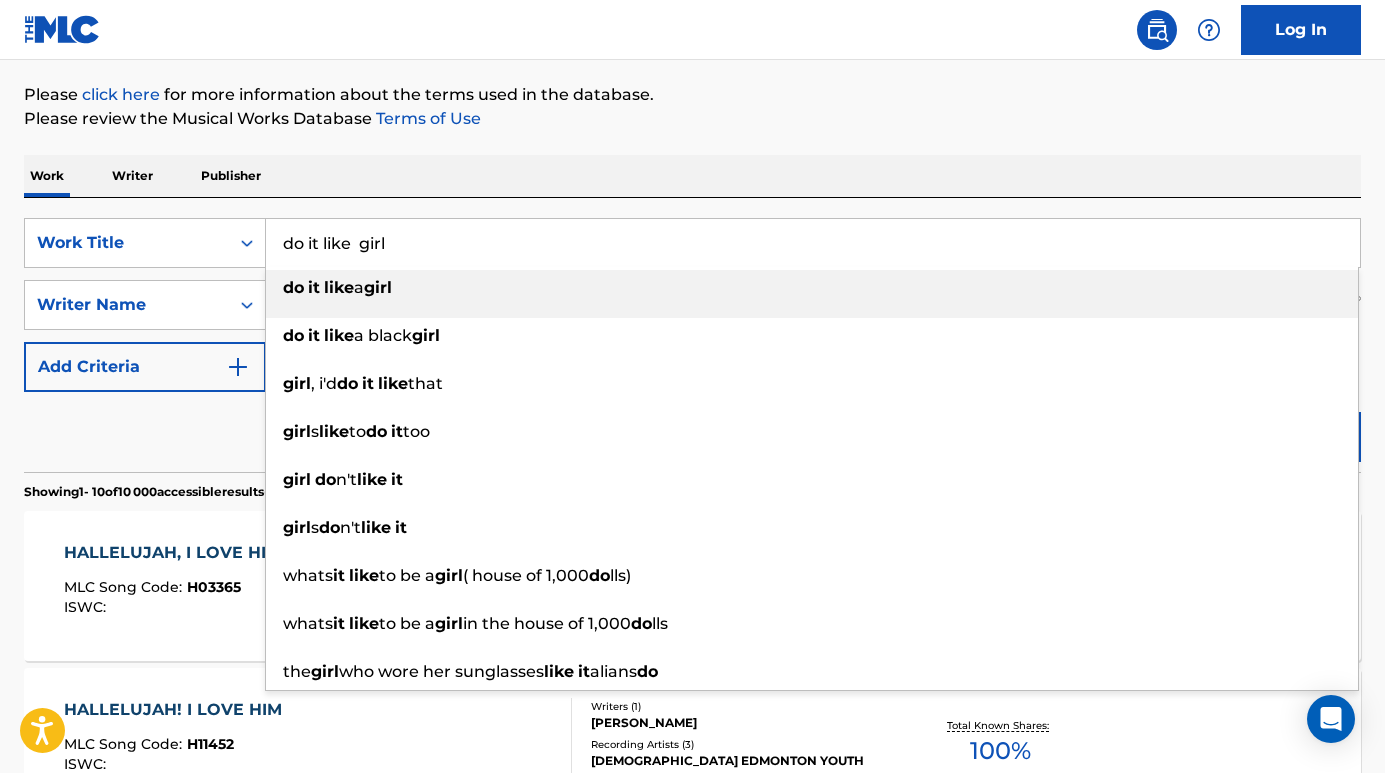 click on "a" at bounding box center (359, 287) 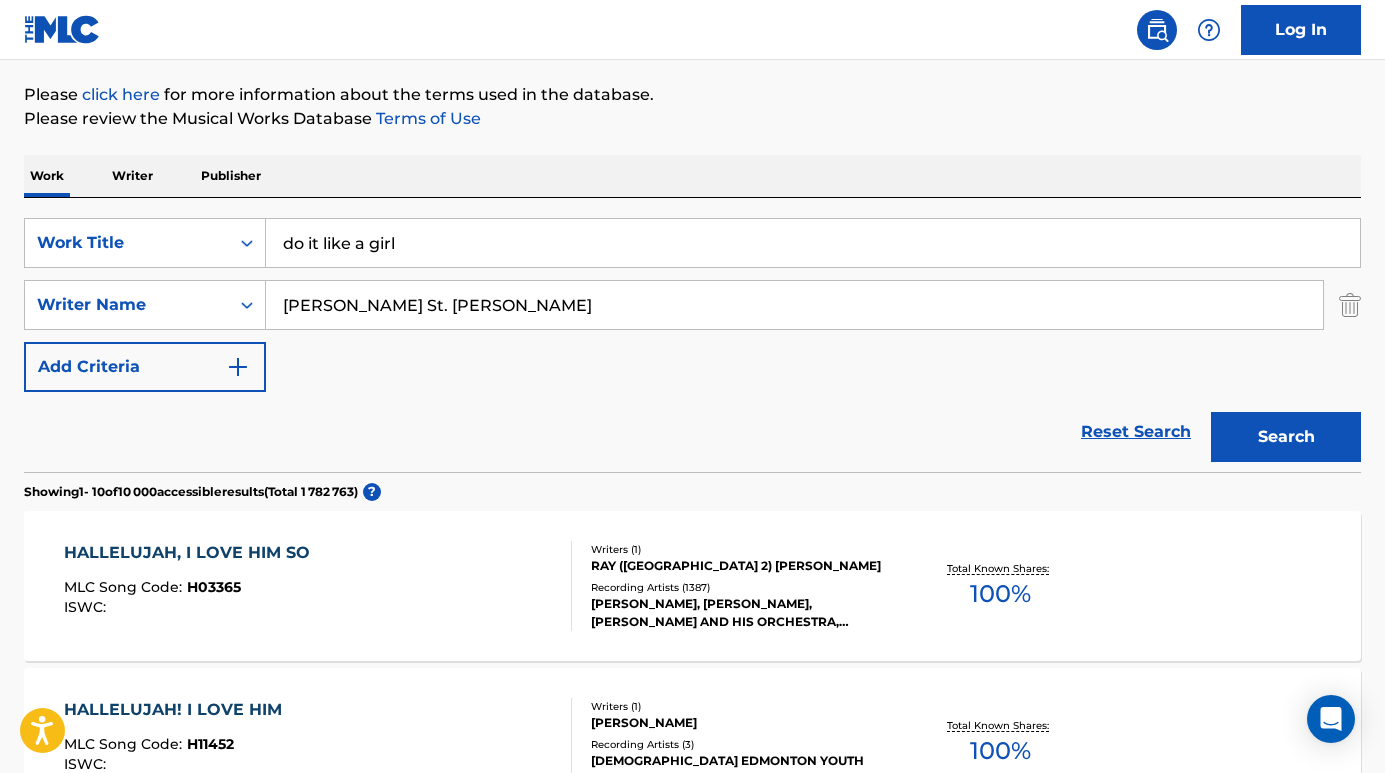 click on "Reset Search Search" at bounding box center [692, 432] 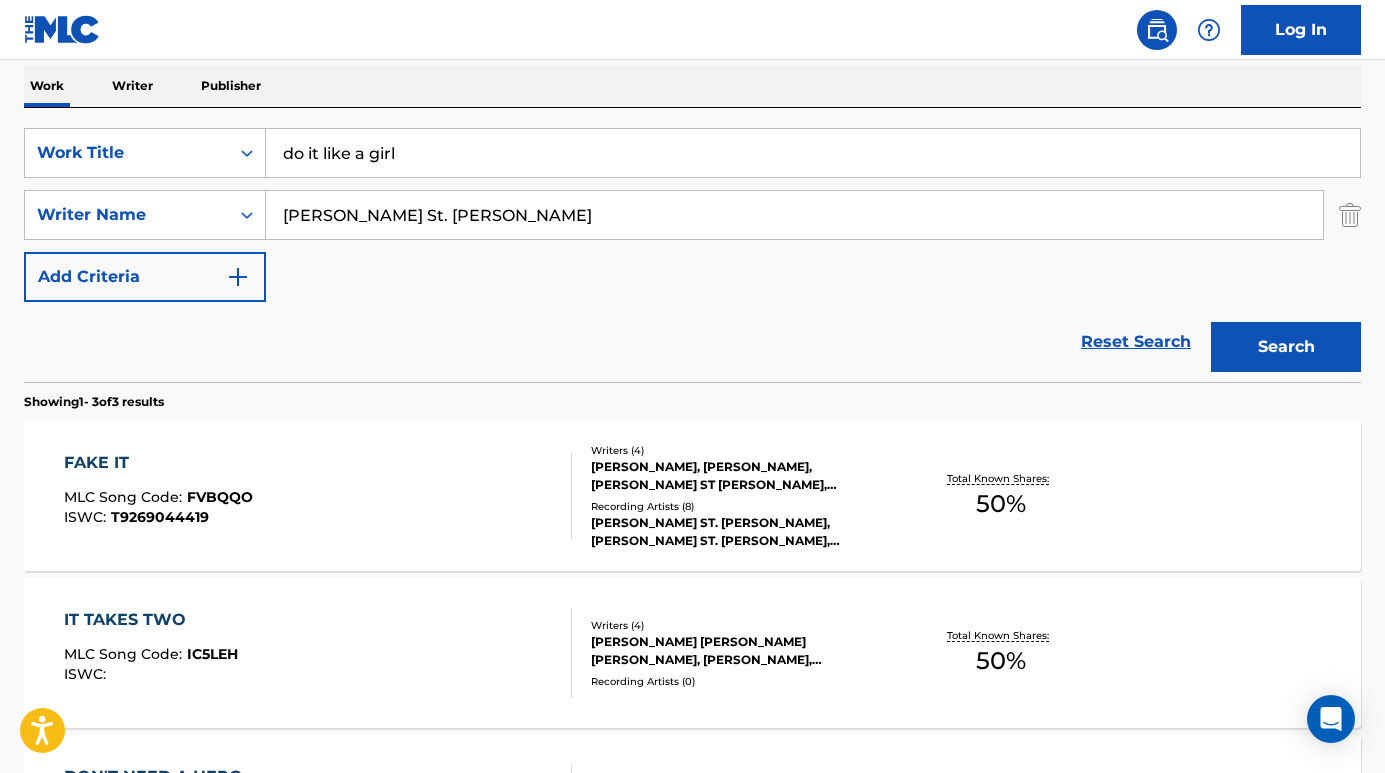 scroll, scrollTop: 367, scrollLeft: 0, axis: vertical 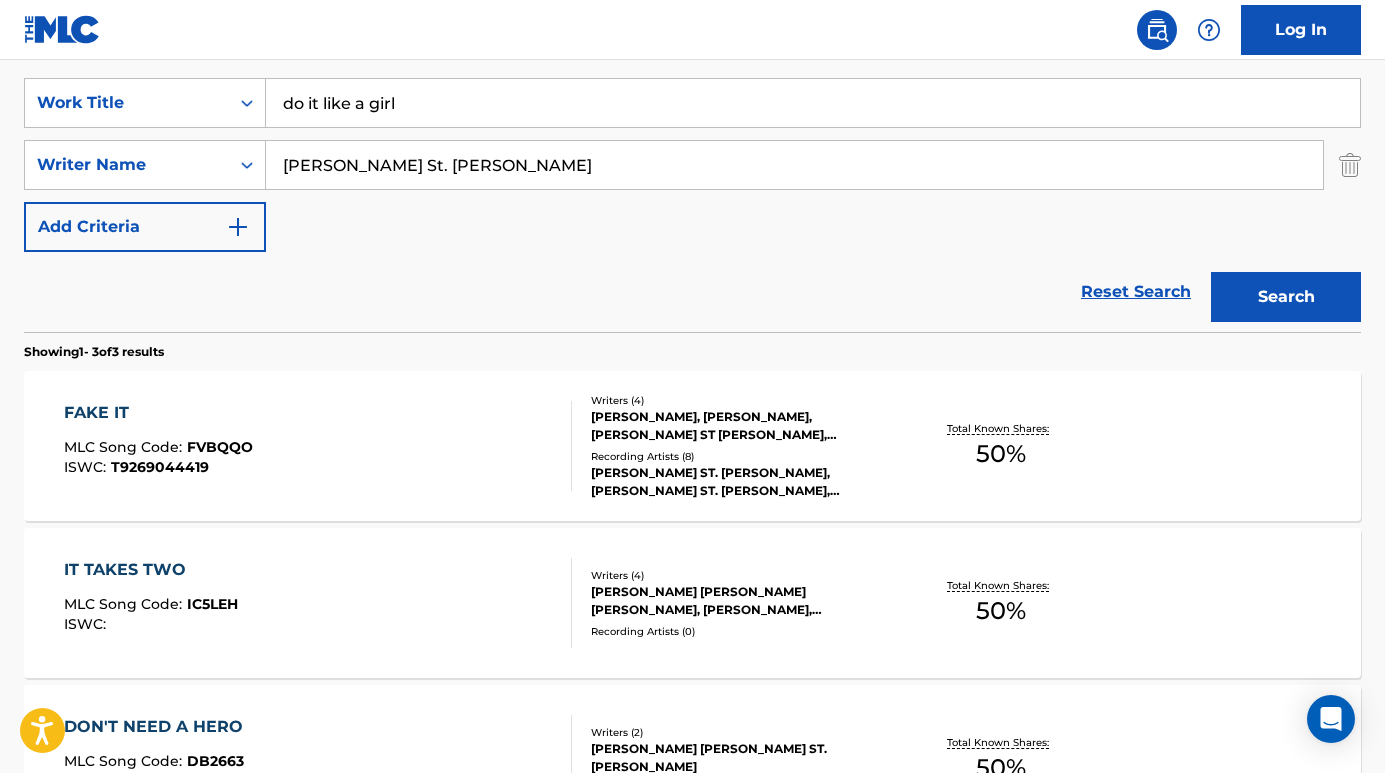 click on "[PERSON_NAME] St. [PERSON_NAME]" at bounding box center [794, 165] 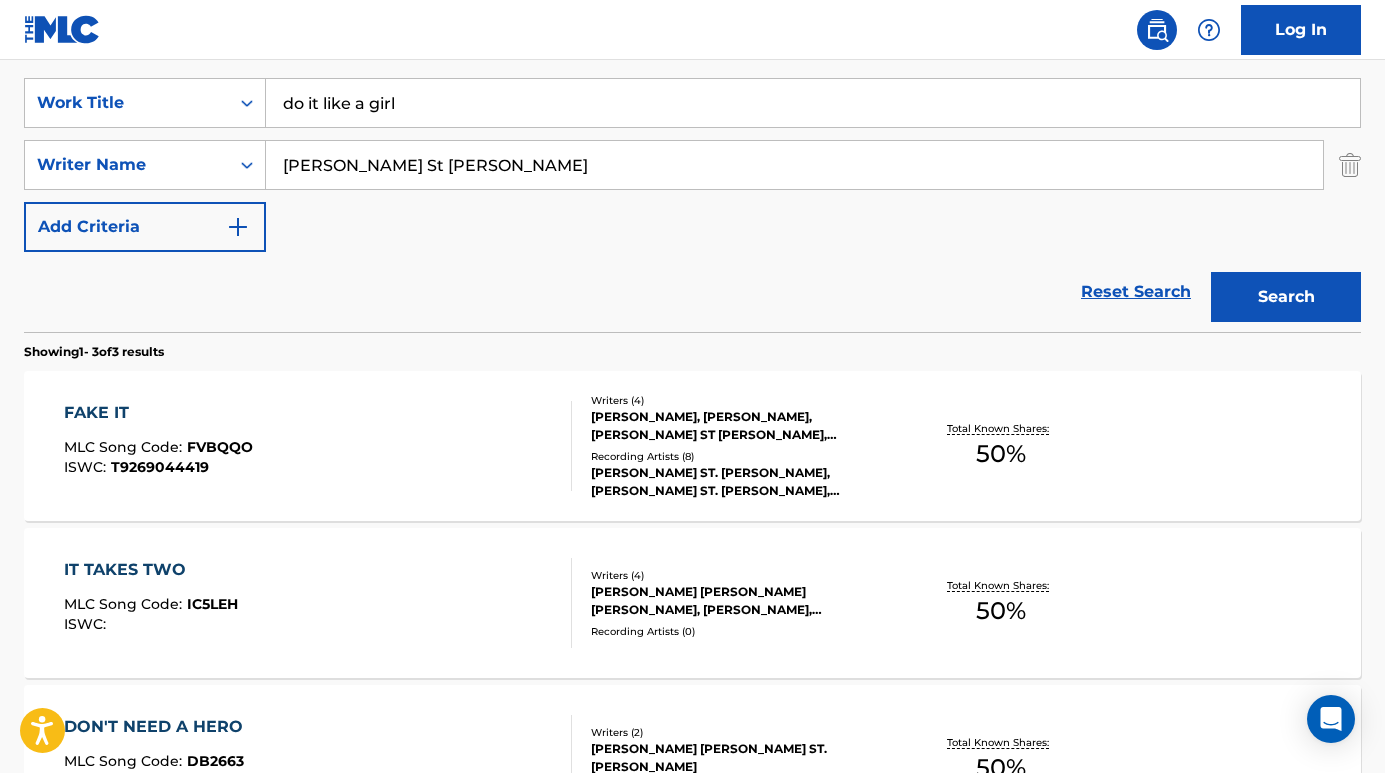 type on "[PERSON_NAME] St [PERSON_NAME]" 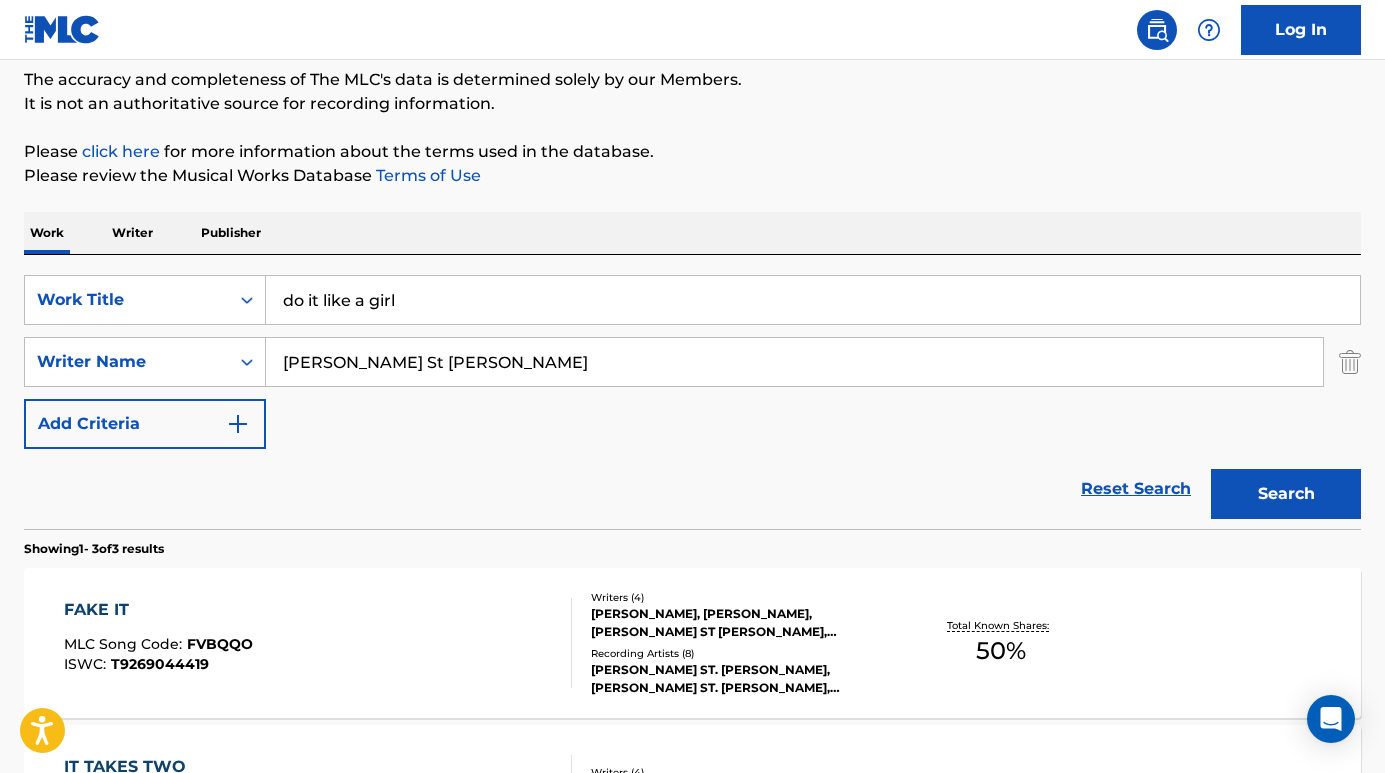 scroll, scrollTop: 303, scrollLeft: 0, axis: vertical 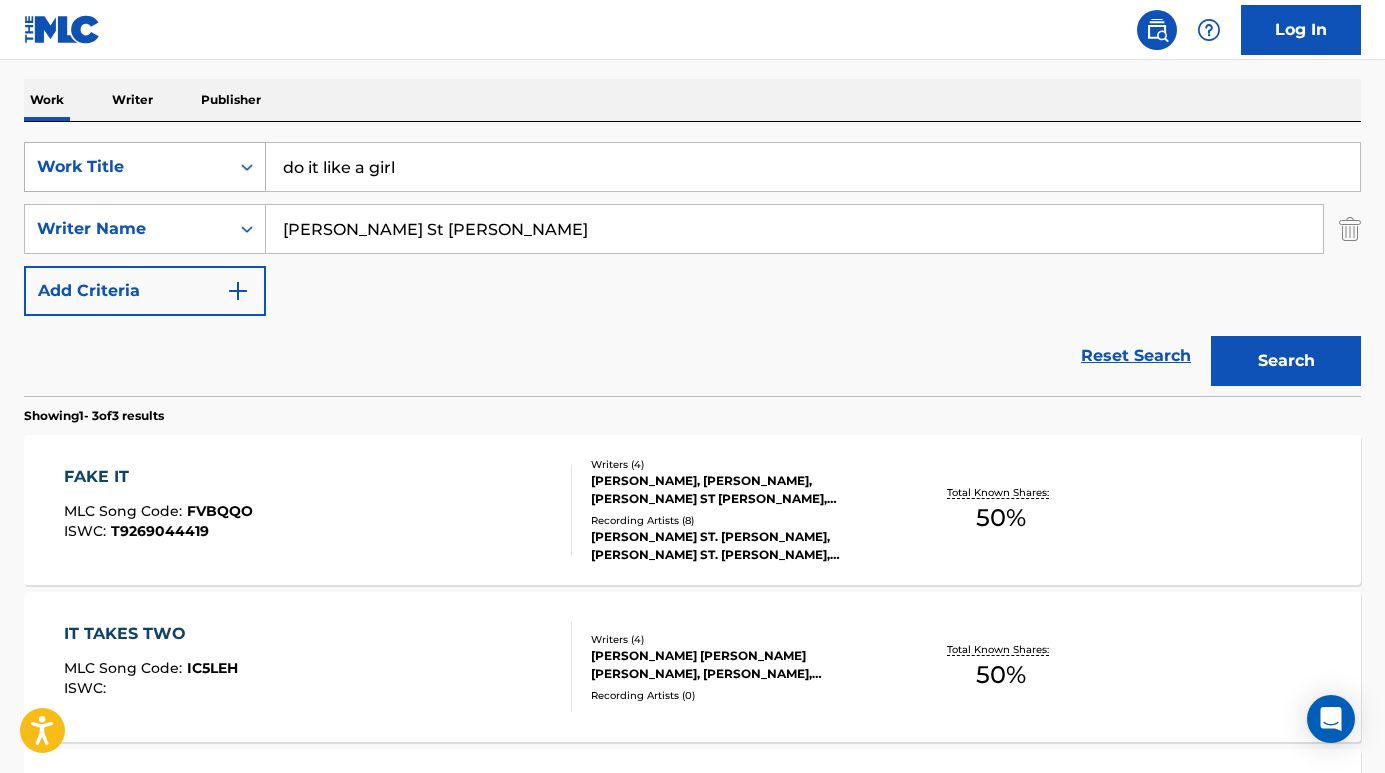 drag, startPoint x: 439, startPoint y: 180, endPoint x: 247, endPoint y: 175, distance: 192.0651 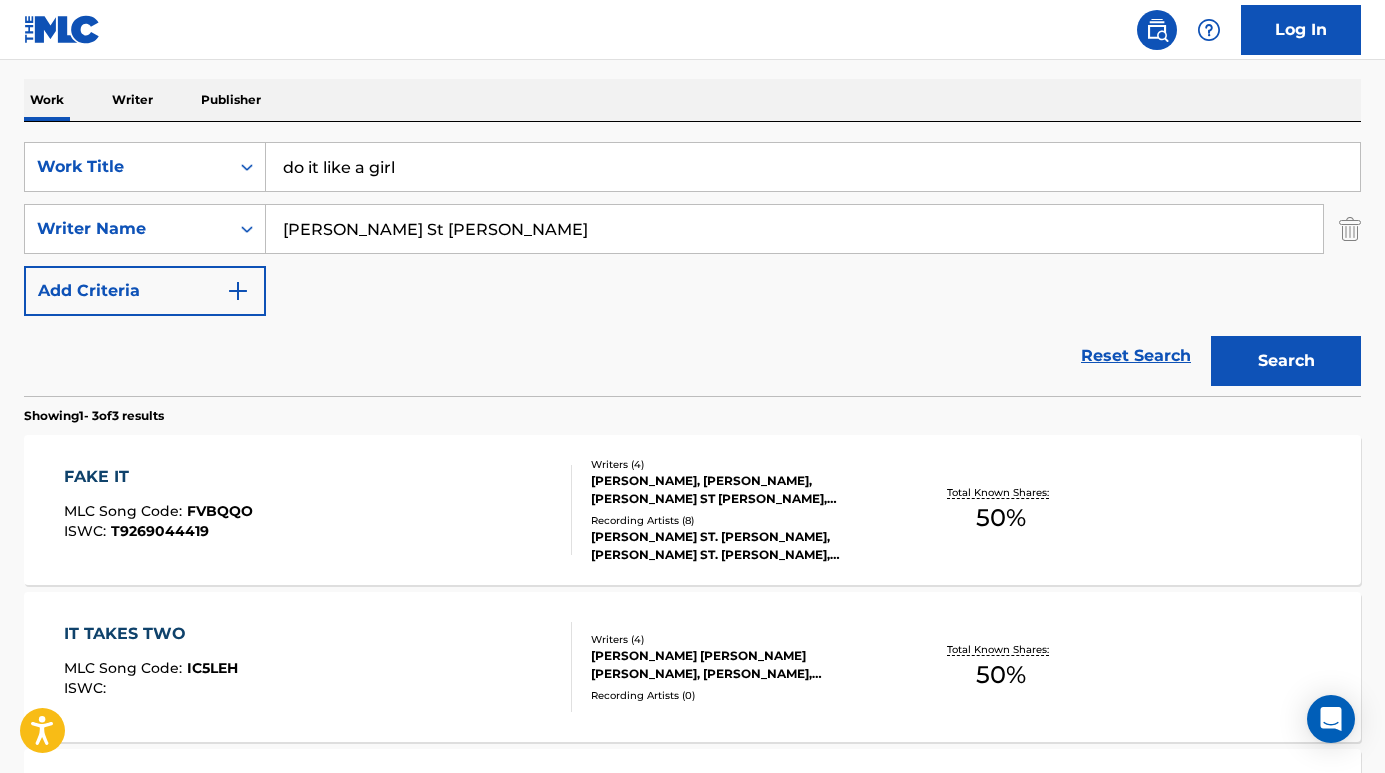 click on "Showing  1  -   3  of  3   results" at bounding box center [692, 410] 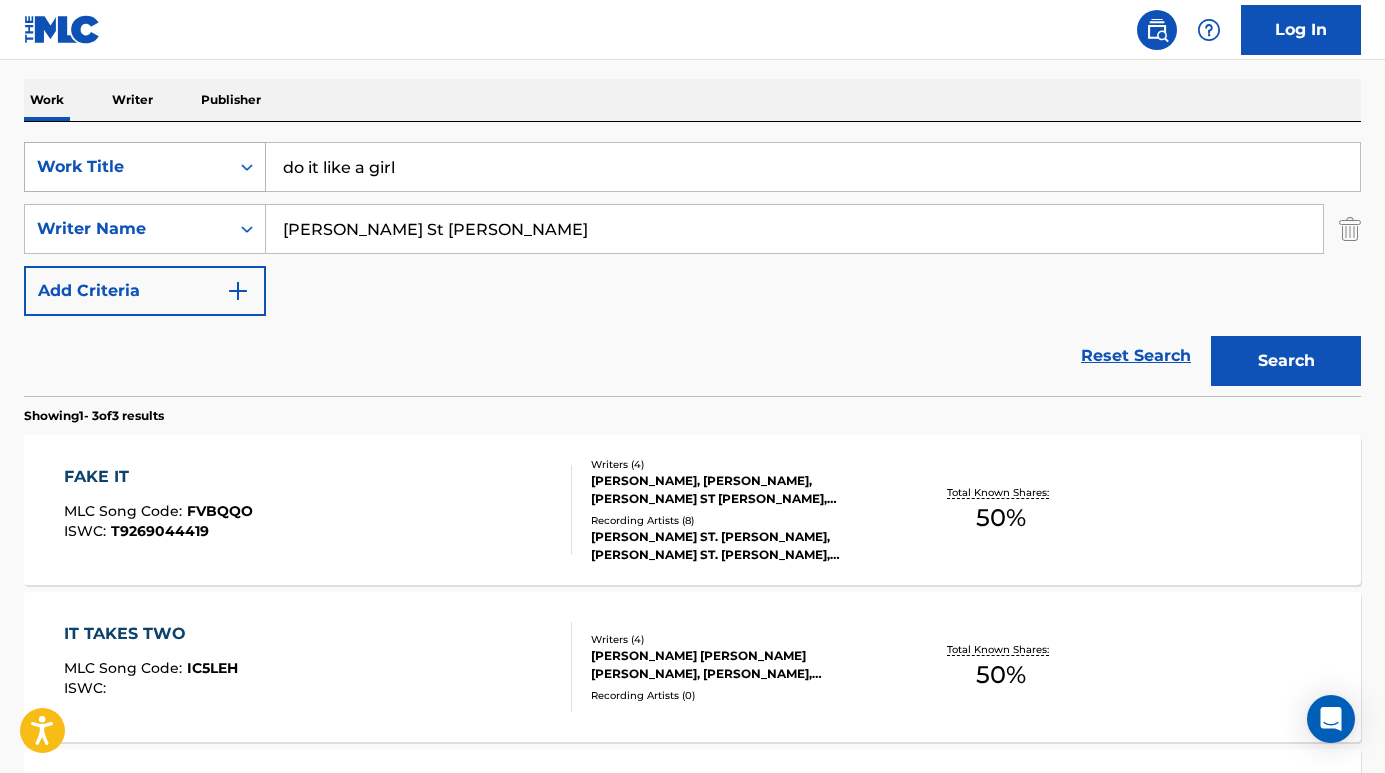 drag, startPoint x: 425, startPoint y: 161, endPoint x: 146, endPoint y: 152, distance: 279.1451 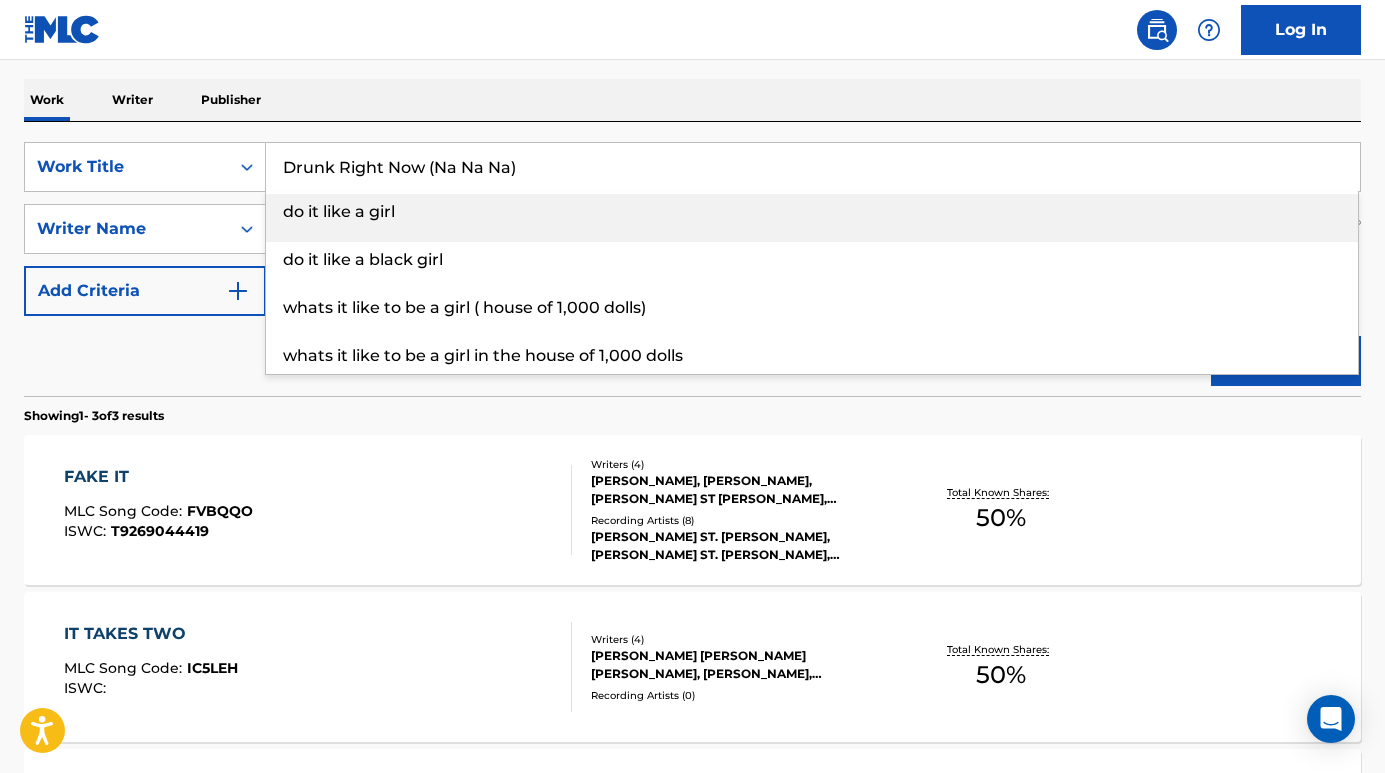 type on "Drunk Right Now (Na Na Na)" 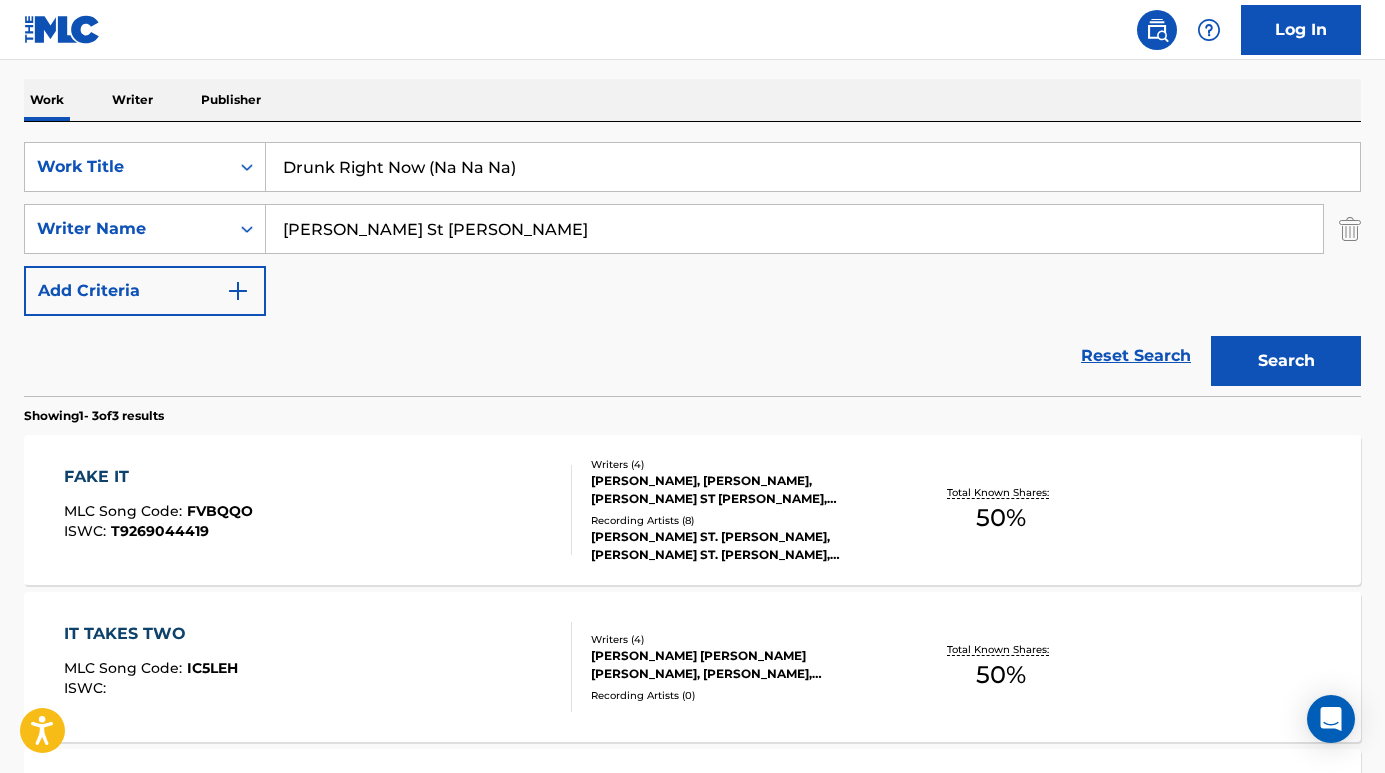 click on "Reset Search Search" at bounding box center (692, 356) 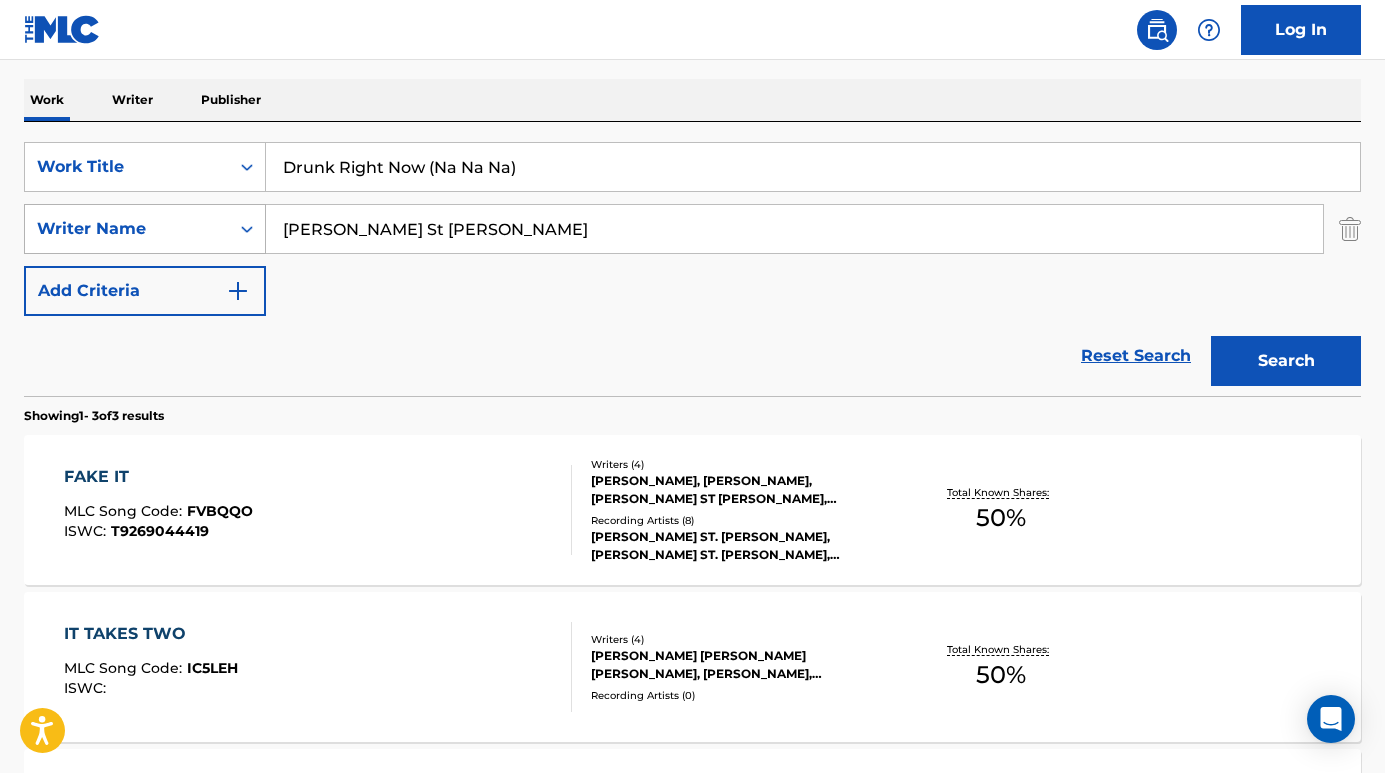 drag, startPoint x: 434, startPoint y: 234, endPoint x: 245, endPoint y: 225, distance: 189.21416 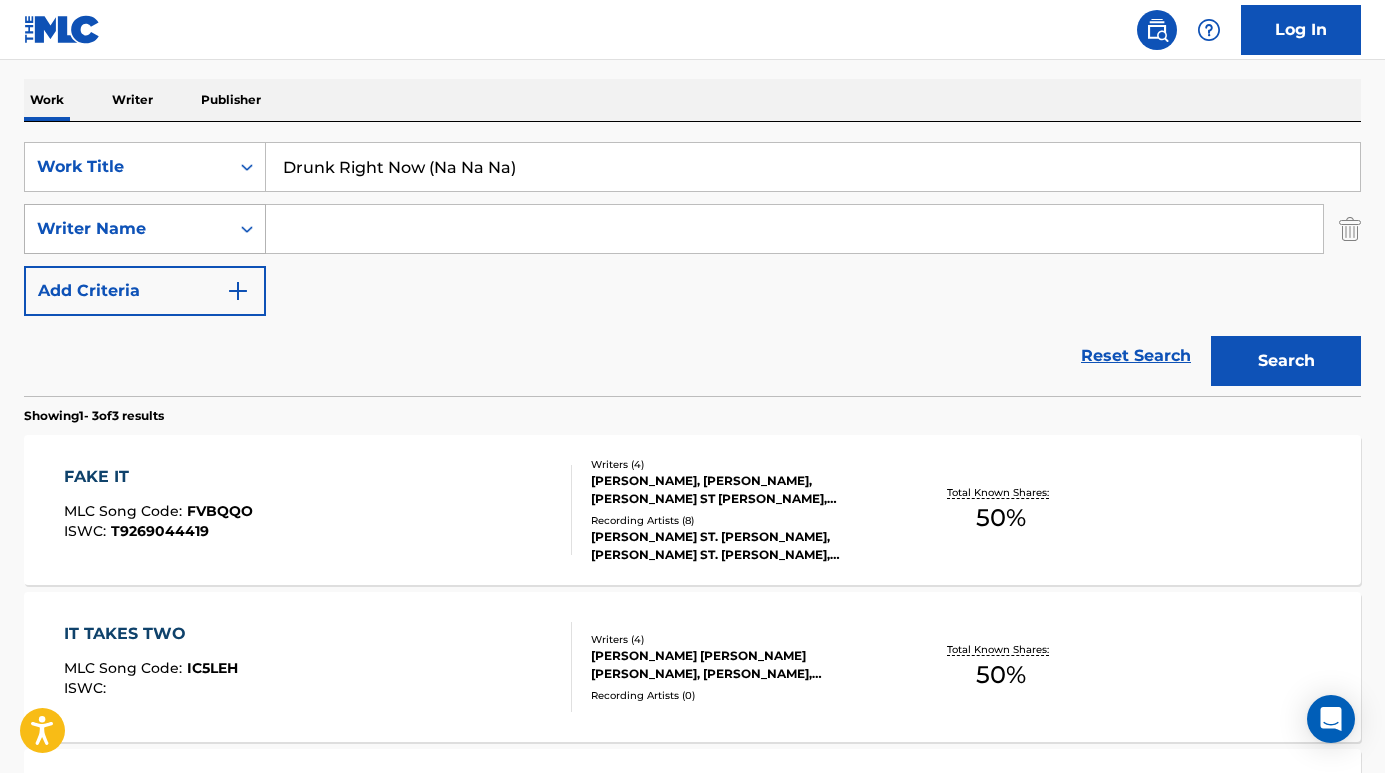 type 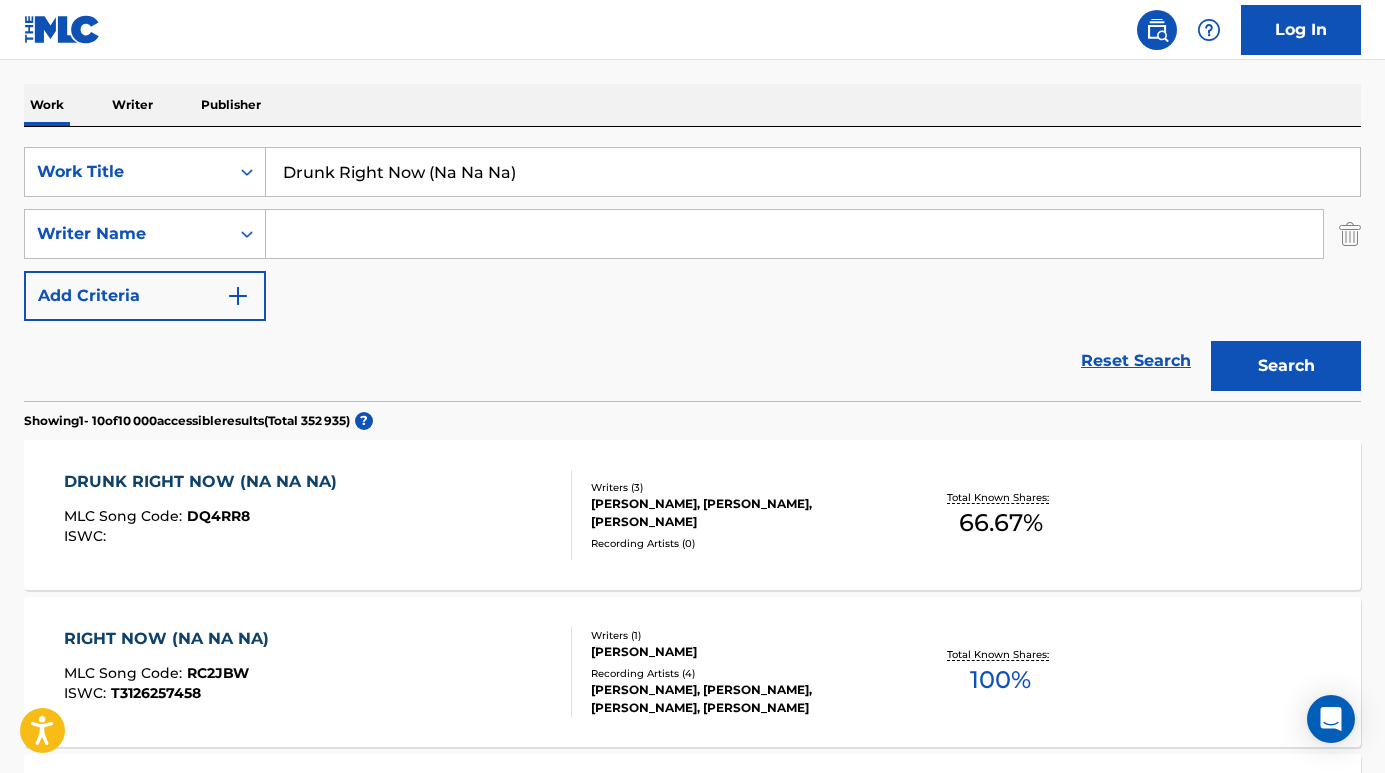 scroll, scrollTop: 303, scrollLeft: 0, axis: vertical 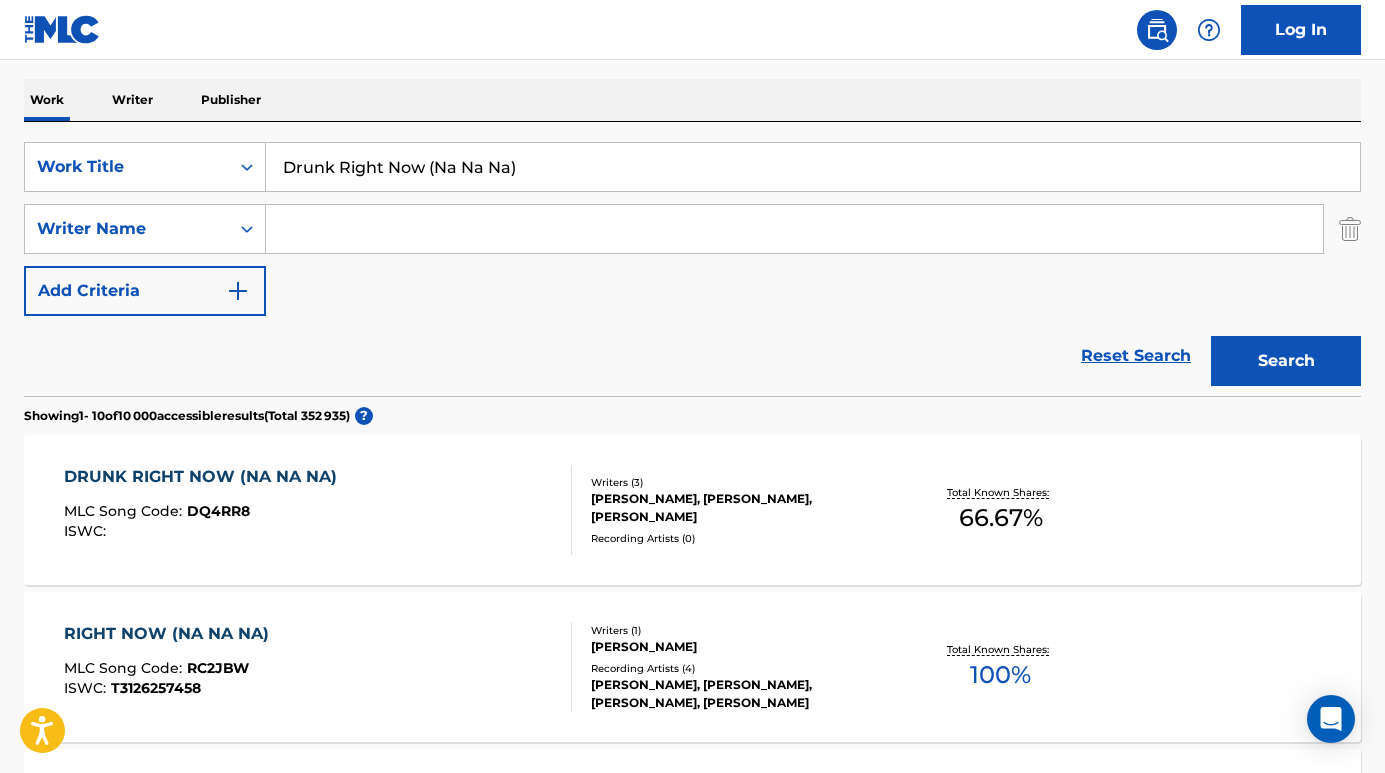 click on "DRUNK RIGHT NOW (NA NA NA)" at bounding box center (205, 477) 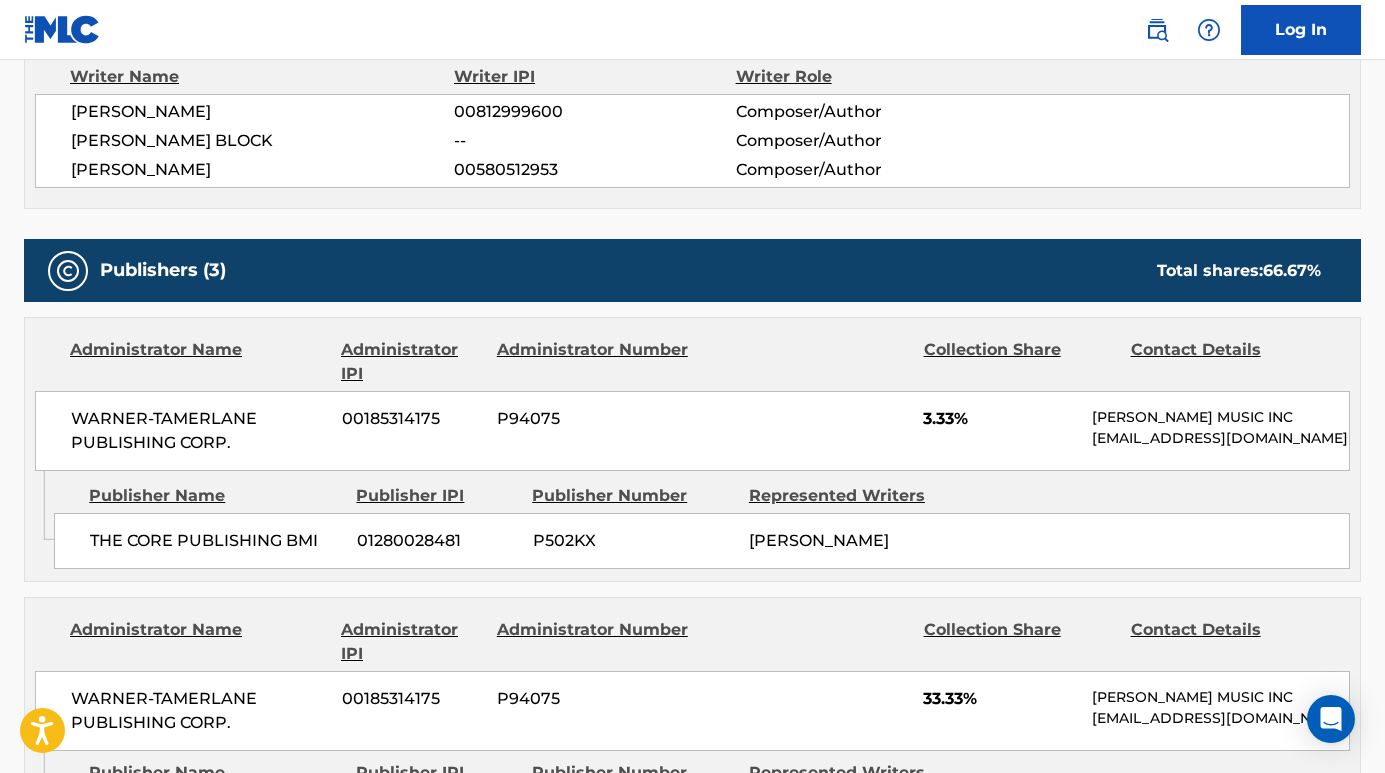 scroll, scrollTop: 752, scrollLeft: 0, axis: vertical 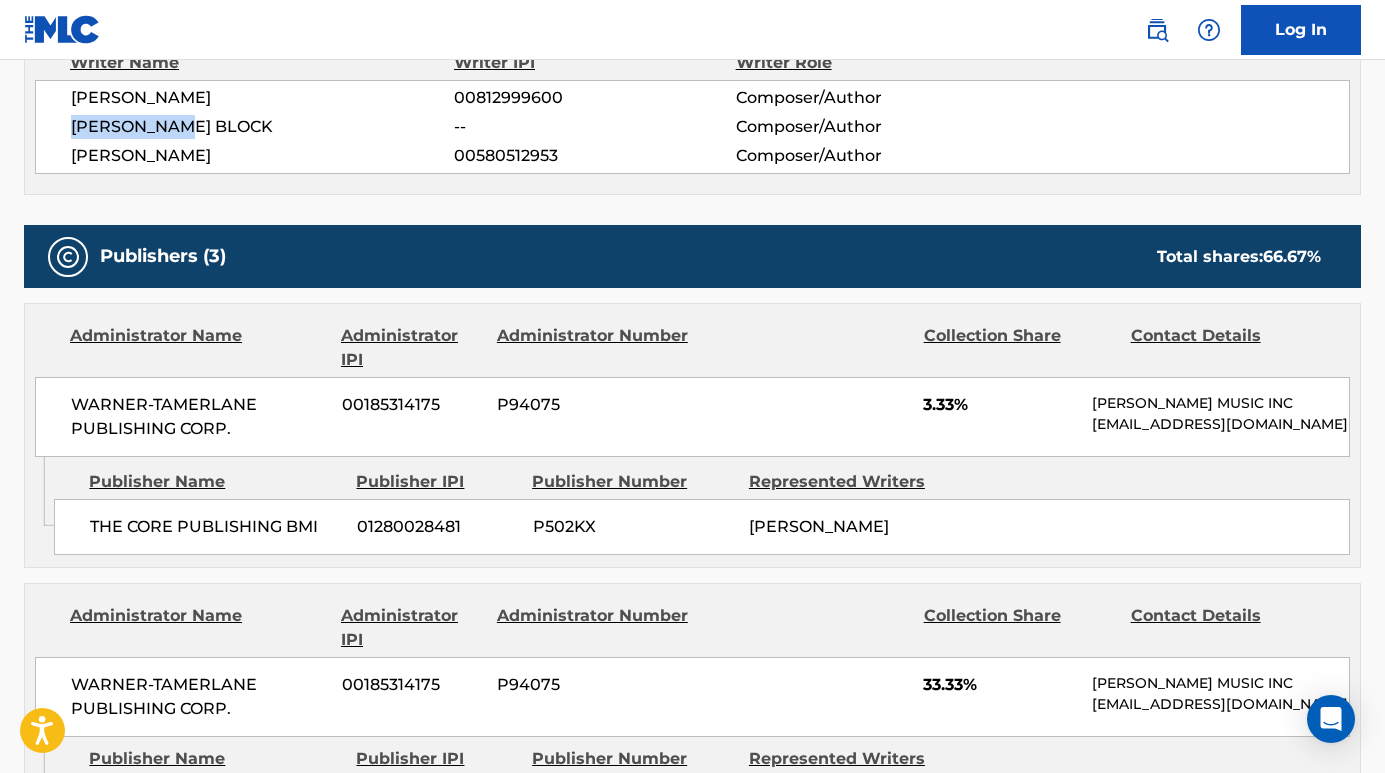 drag, startPoint x: 214, startPoint y: 131, endPoint x: 58, endPoint y: 123, distance: 156.20499 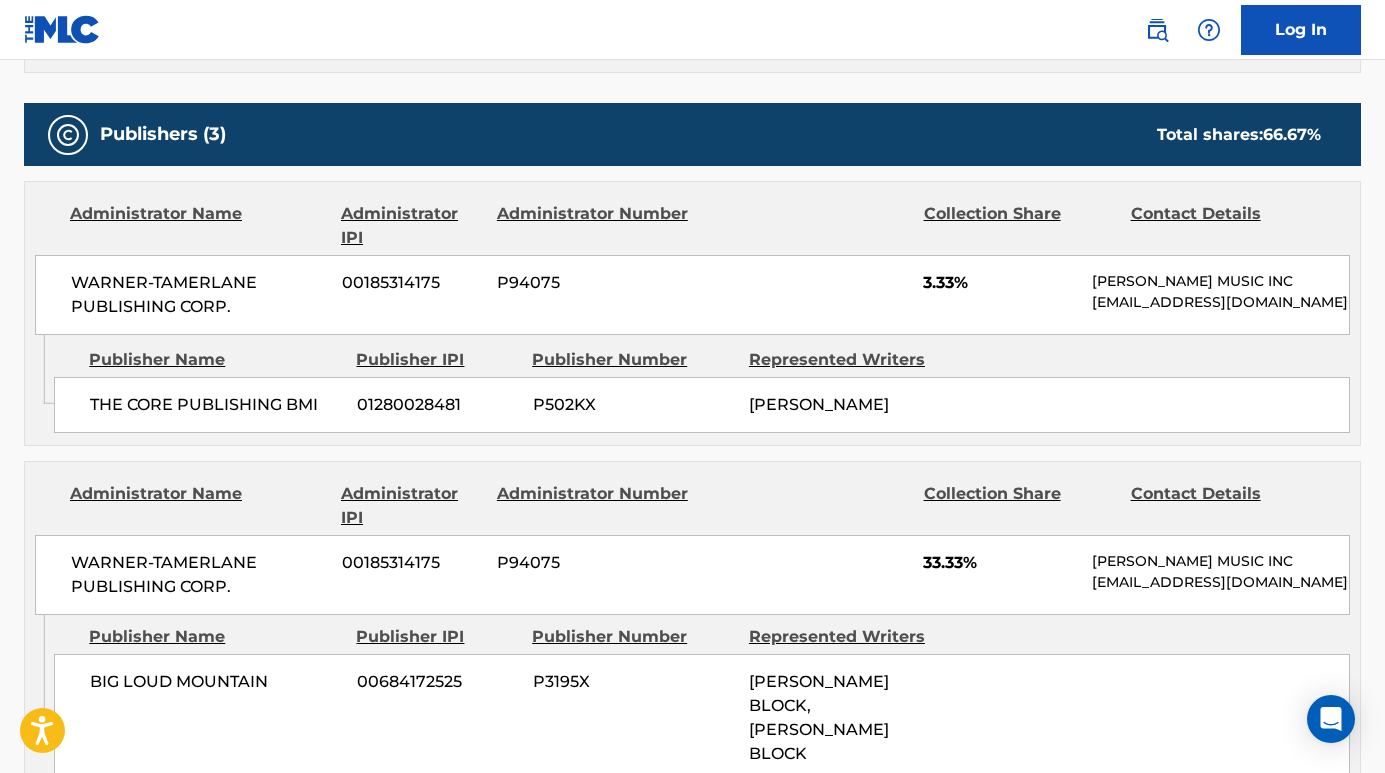 scroll, scrollTop: 705, scrollLeft: 0, axis: vertical 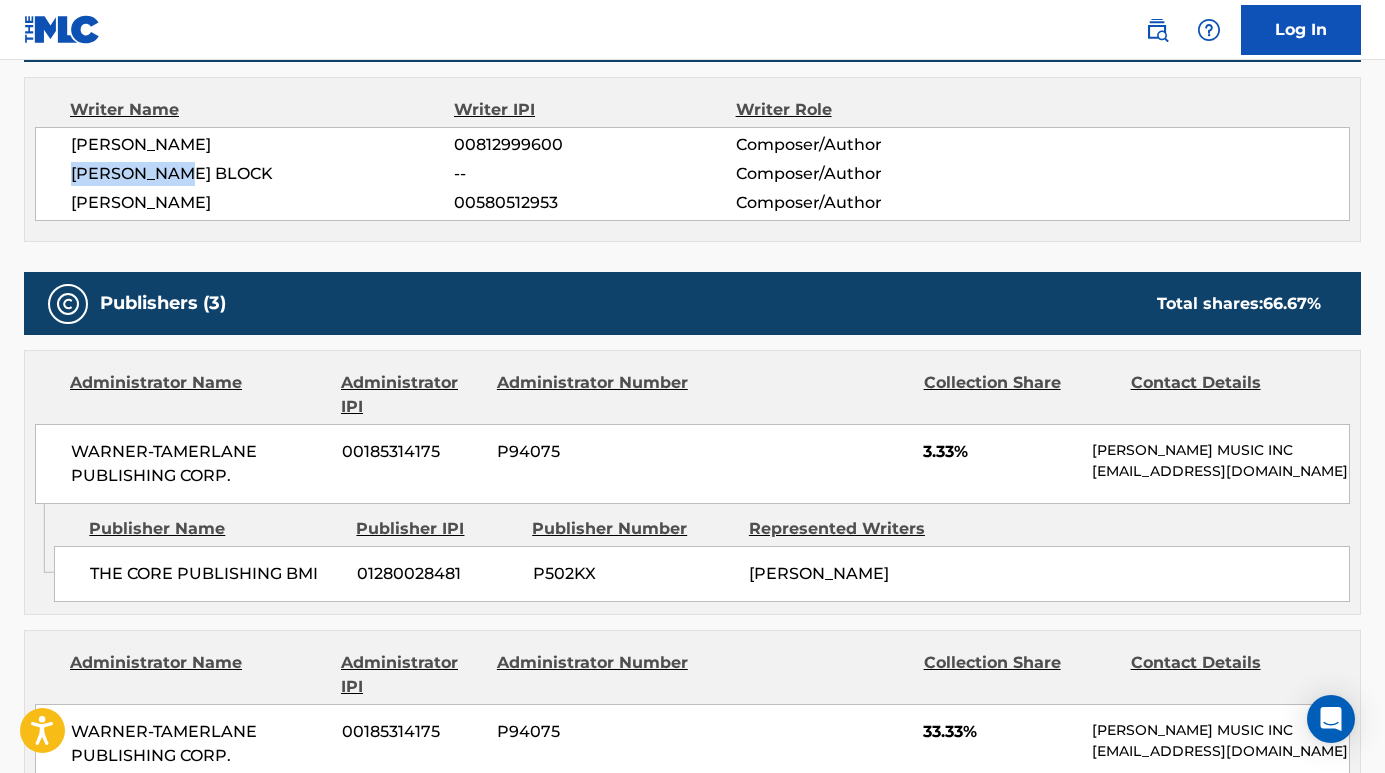 drag, startPoint x: 299, startPoint y: 205, endPoint x: 19, endPoint y: 202, distance: 280.01608 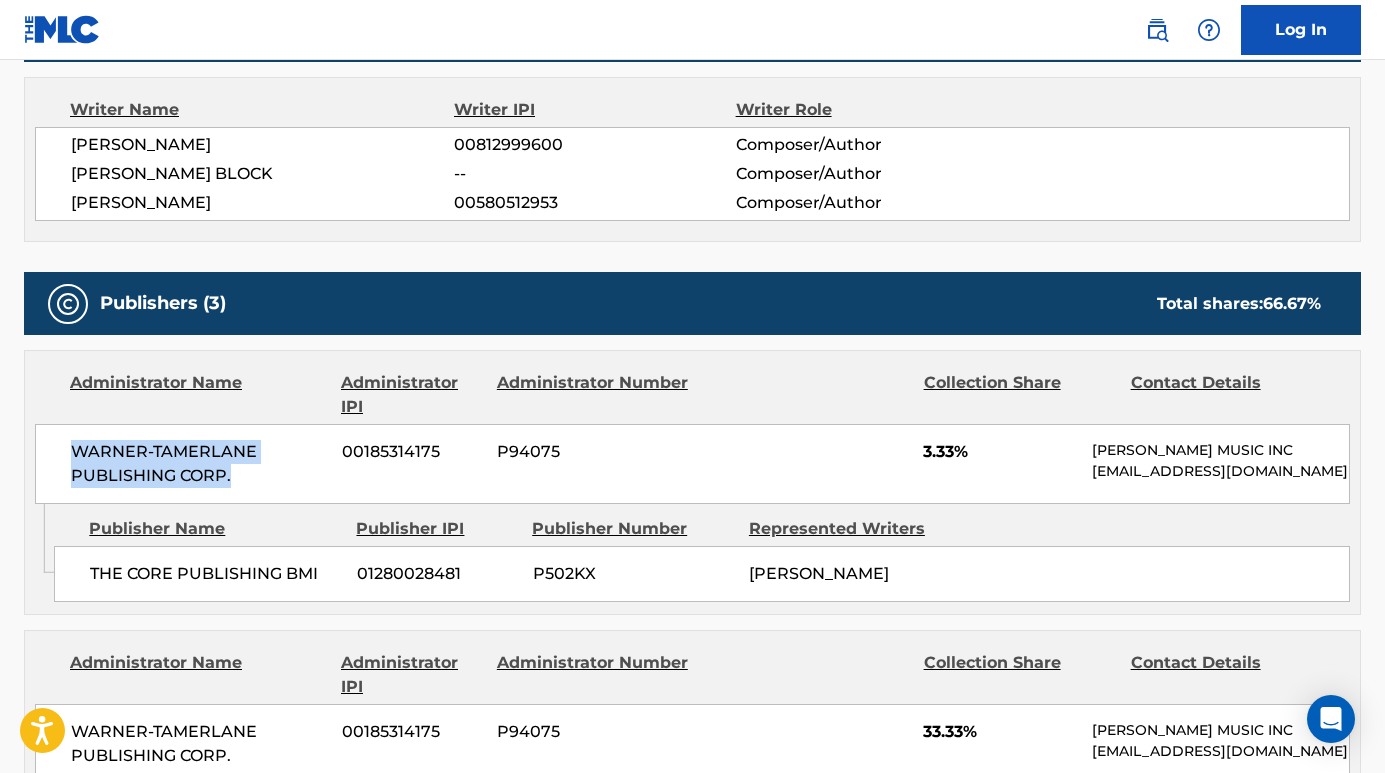 drag, startPoint x: 239, startPoint y: 467, endPoint x: 3, endPoint y: 431, distance: 238.72998 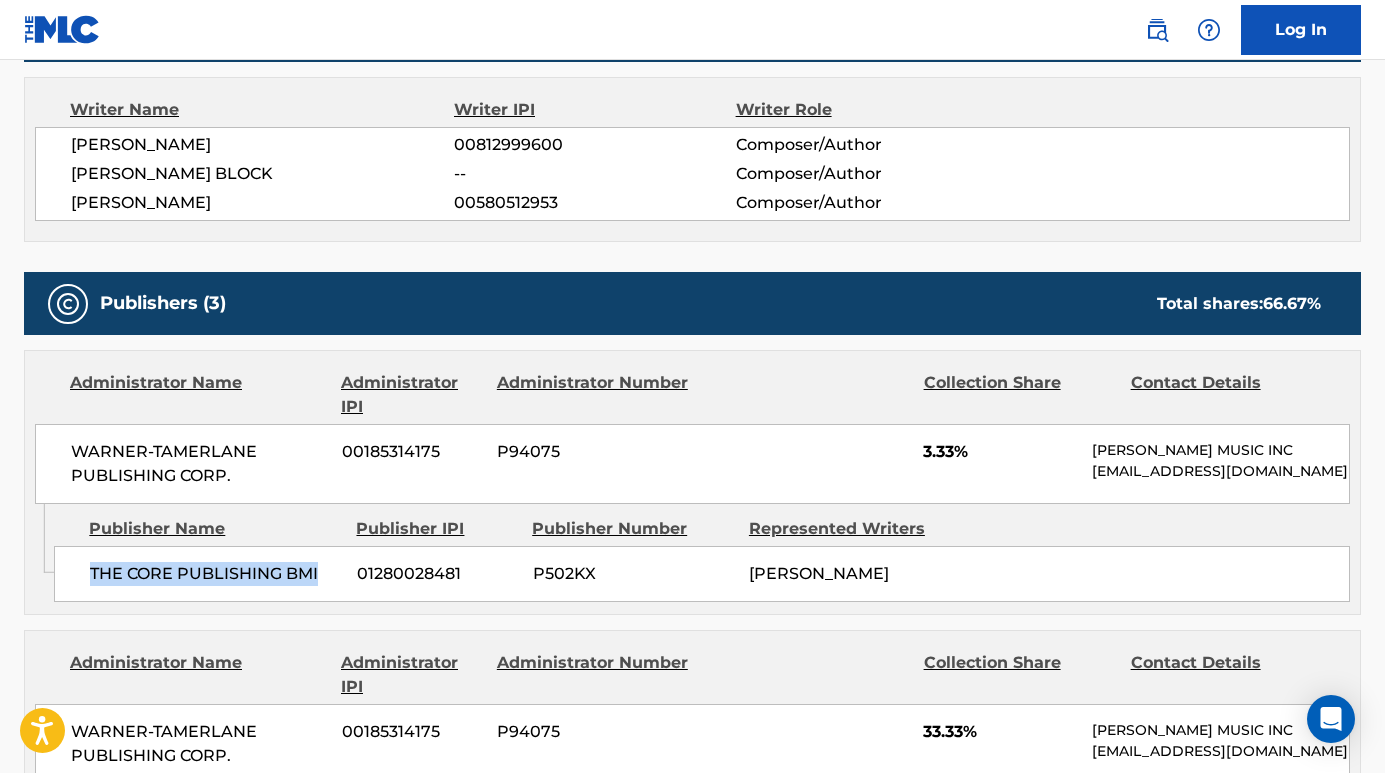 drag, startPoint x: 324, startPoint y: 588, endPoint x: 75, endPoint y: 588, distance: 249 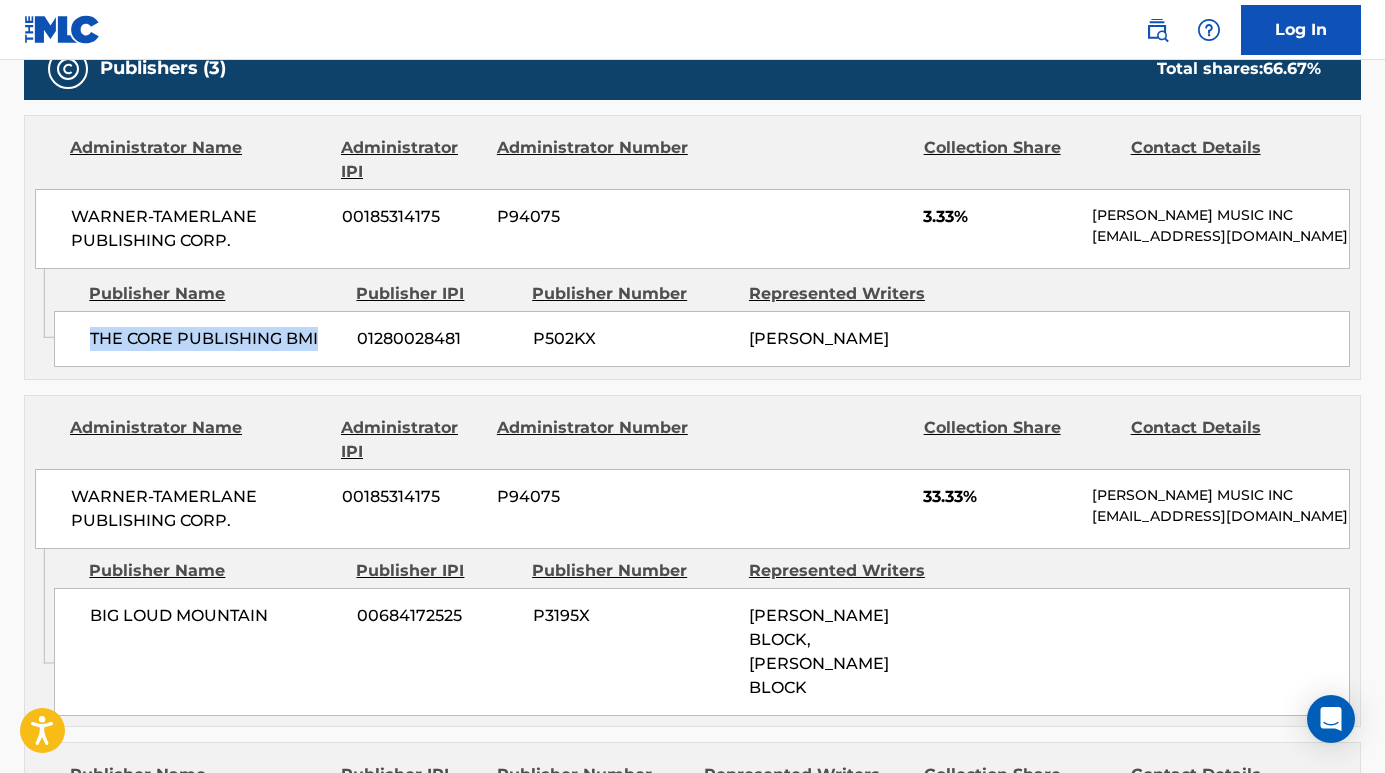 scroll, scrollTop: 956, scrollLeft: 0, axis: vertical 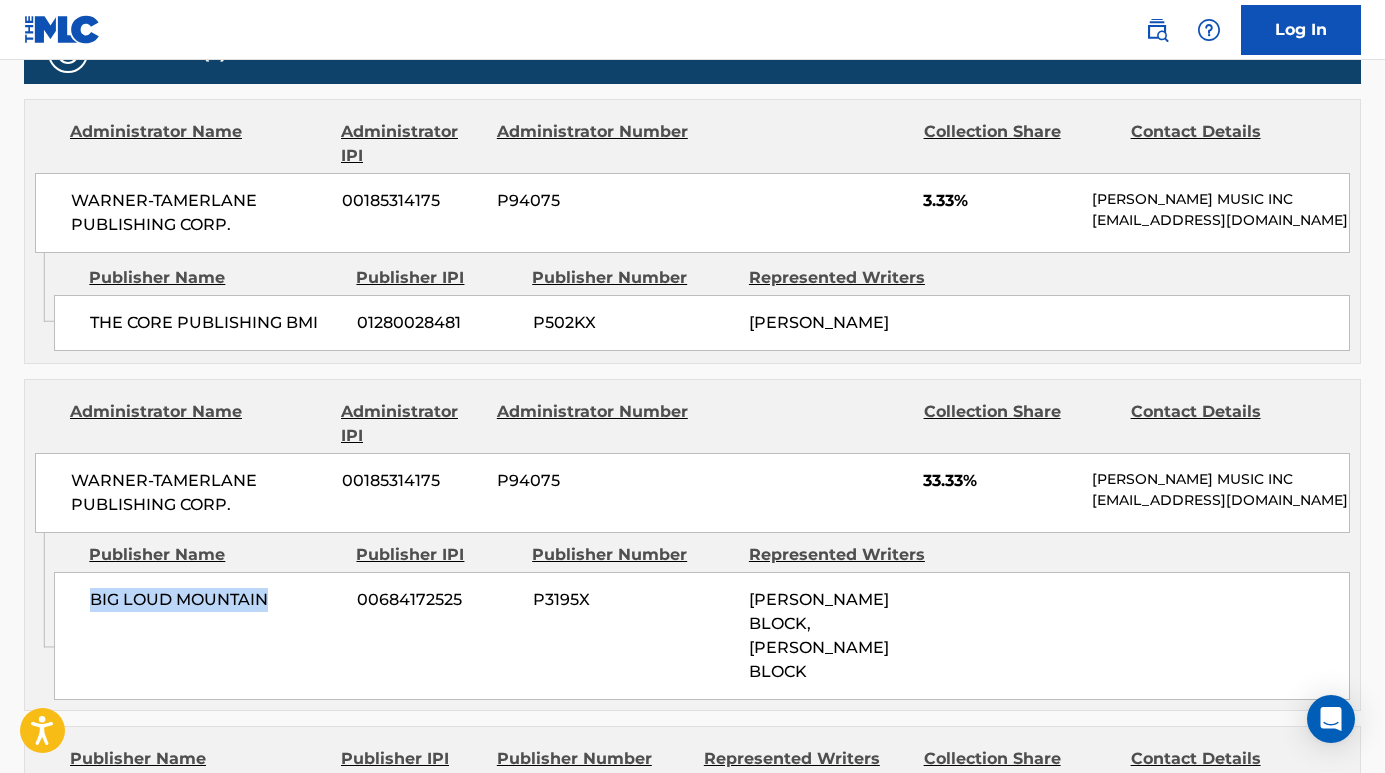 drag, startPoint x: 269, startPoint y: 629, endPoint x: 83, endPoint y: 628, distance: 186.00269 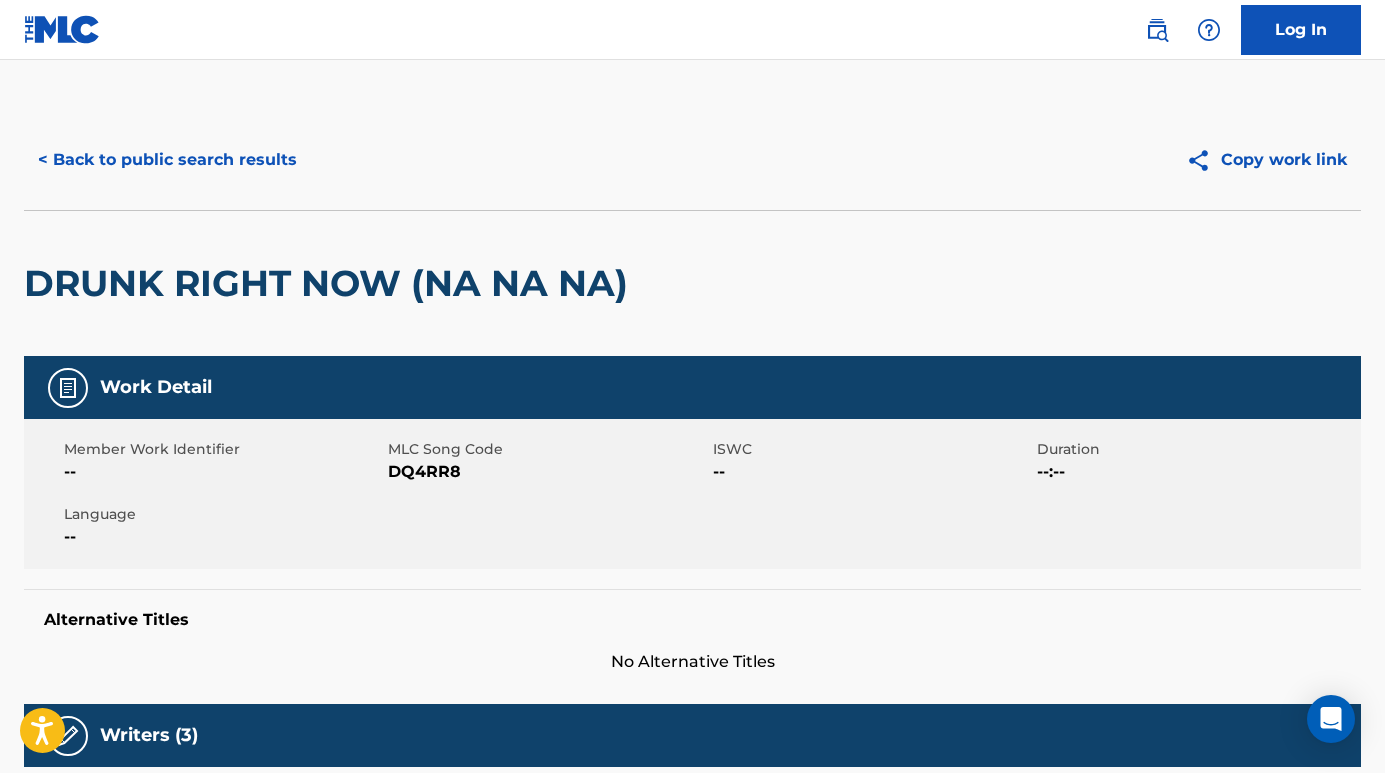 scroll, scrollTop: 0, scrollLeft: 0, axis: both 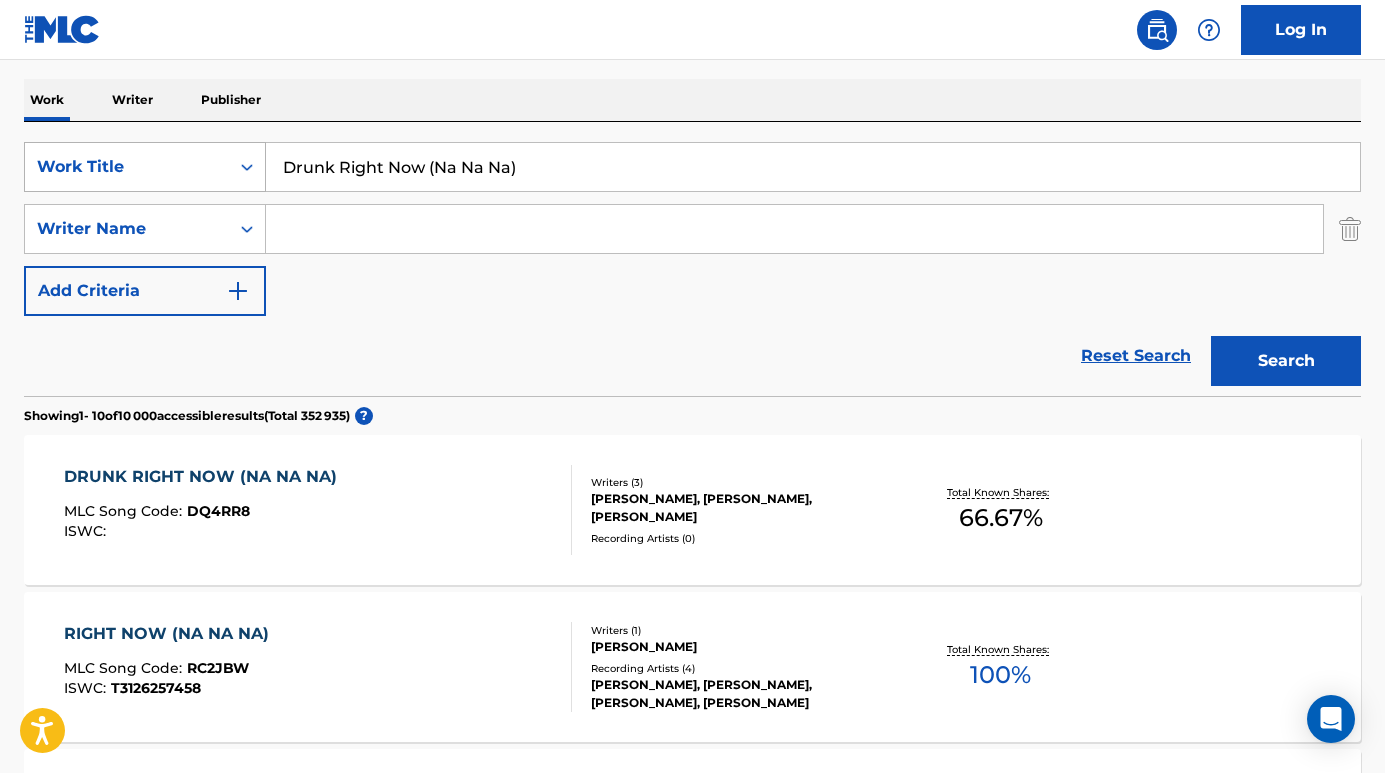 drag, startPoint x: 534, startPoint y: 167, endPoint x: 249, endPoint y: 167, distance: 285 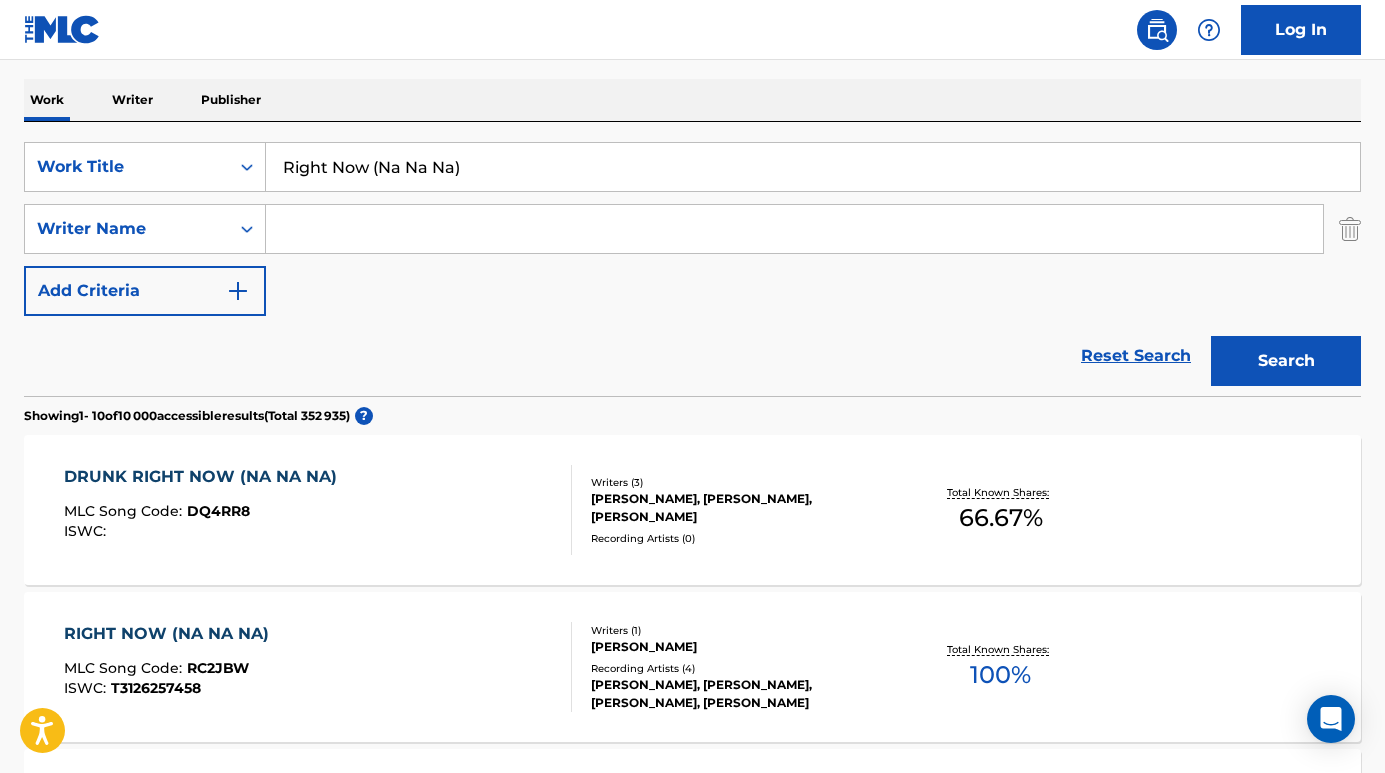 type on "Right Now (Na Na Na)" 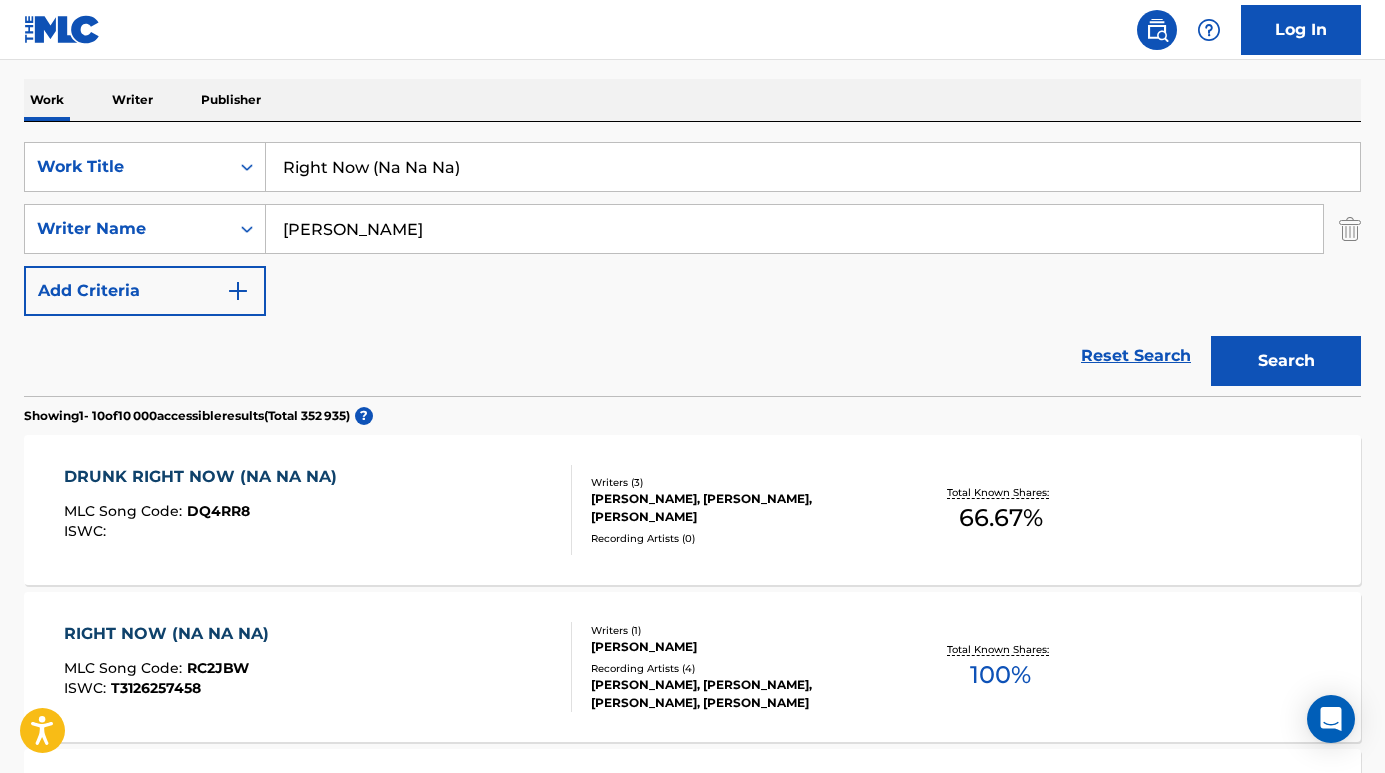 type on "[PERSON_NAME]" 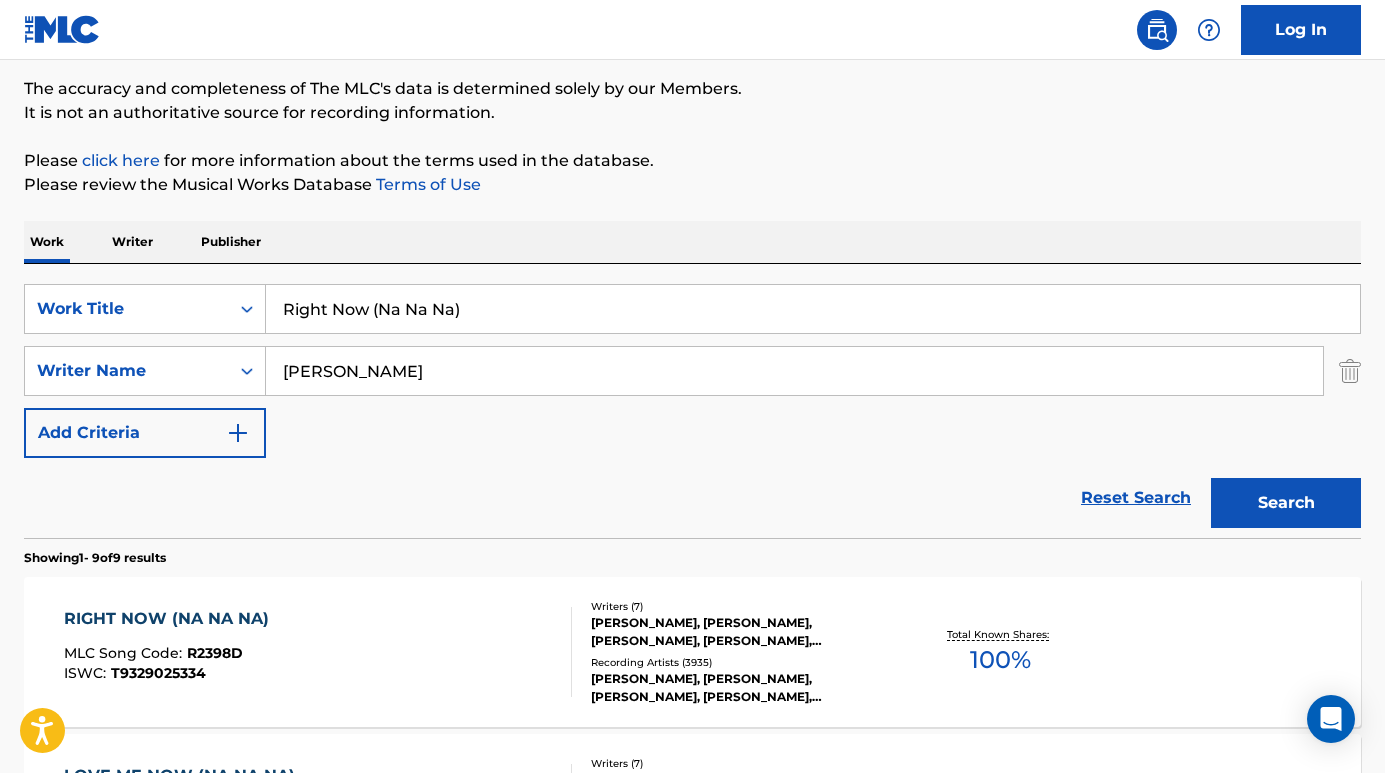 scroll, scrollTop: 160, scrollLeft: 0, axis: vertical 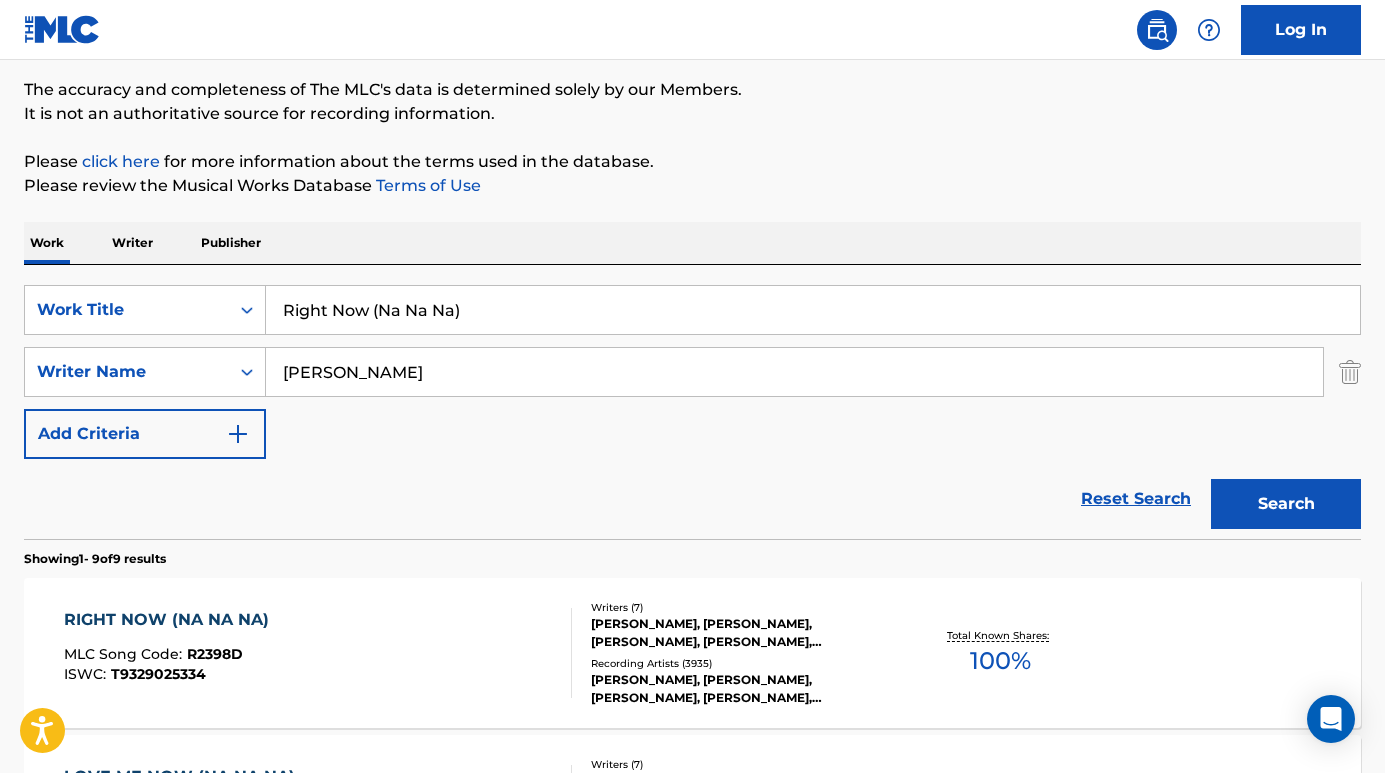 click on "RIGHT NOW (NA NA NA) MLC Song Code : R2398D ISWC : T9329025334 Writers ( 7 ) [PERSON_NAME], [PERSON_NAME], [PERSON_NAME], [PERSON_NAME], [PERSON_NAME] [PERSON_NAME] [PERSON_NAME], [PERSON_NAME] A. M. [PERSON_NAME] Recording Artists ( 3935 ) [PERSON_NAME], [PERSON_NAME], [PERSON_NAME], [PERSON_NAME], [PERSON_NAME] Total Known Shares: 100 %" at bounding box center (692, 653) 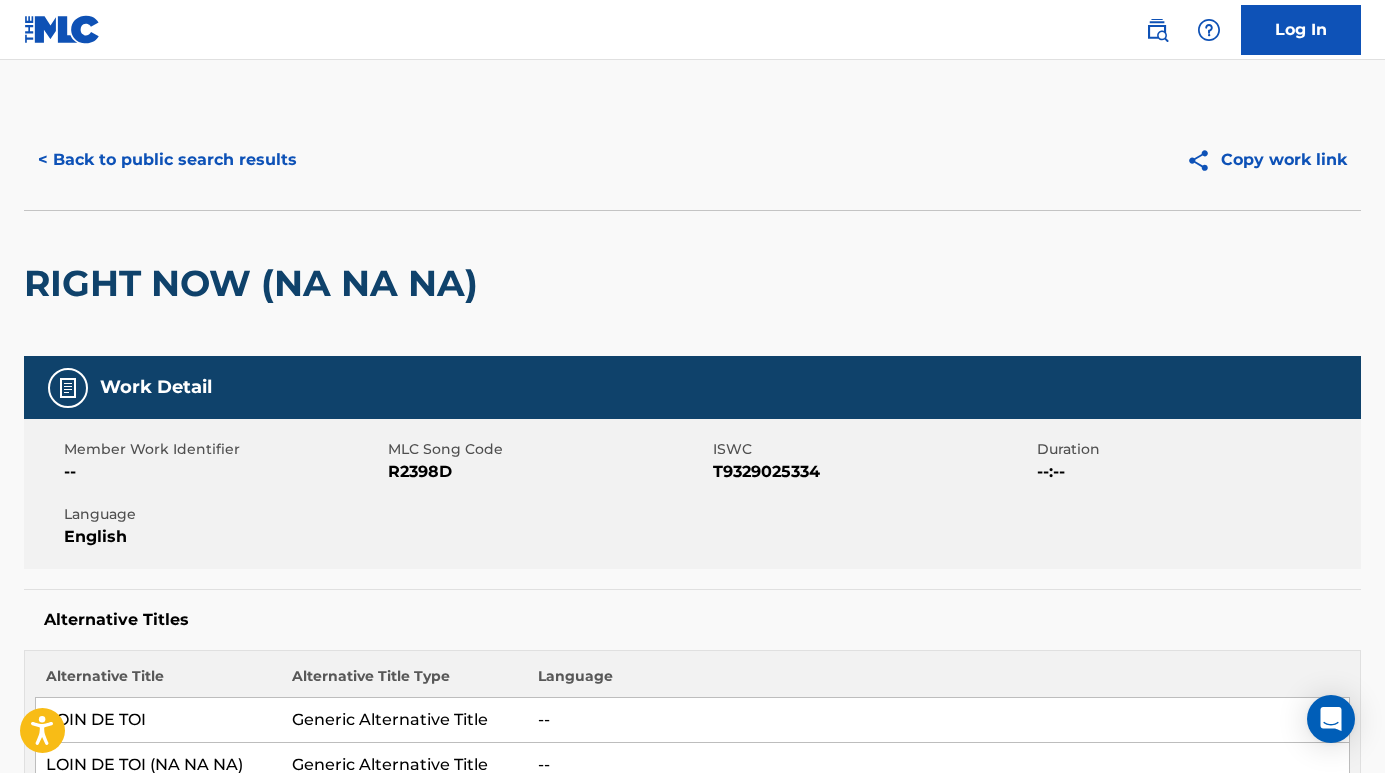 click on "< Back to public search results" at bounding box center [167, 160] 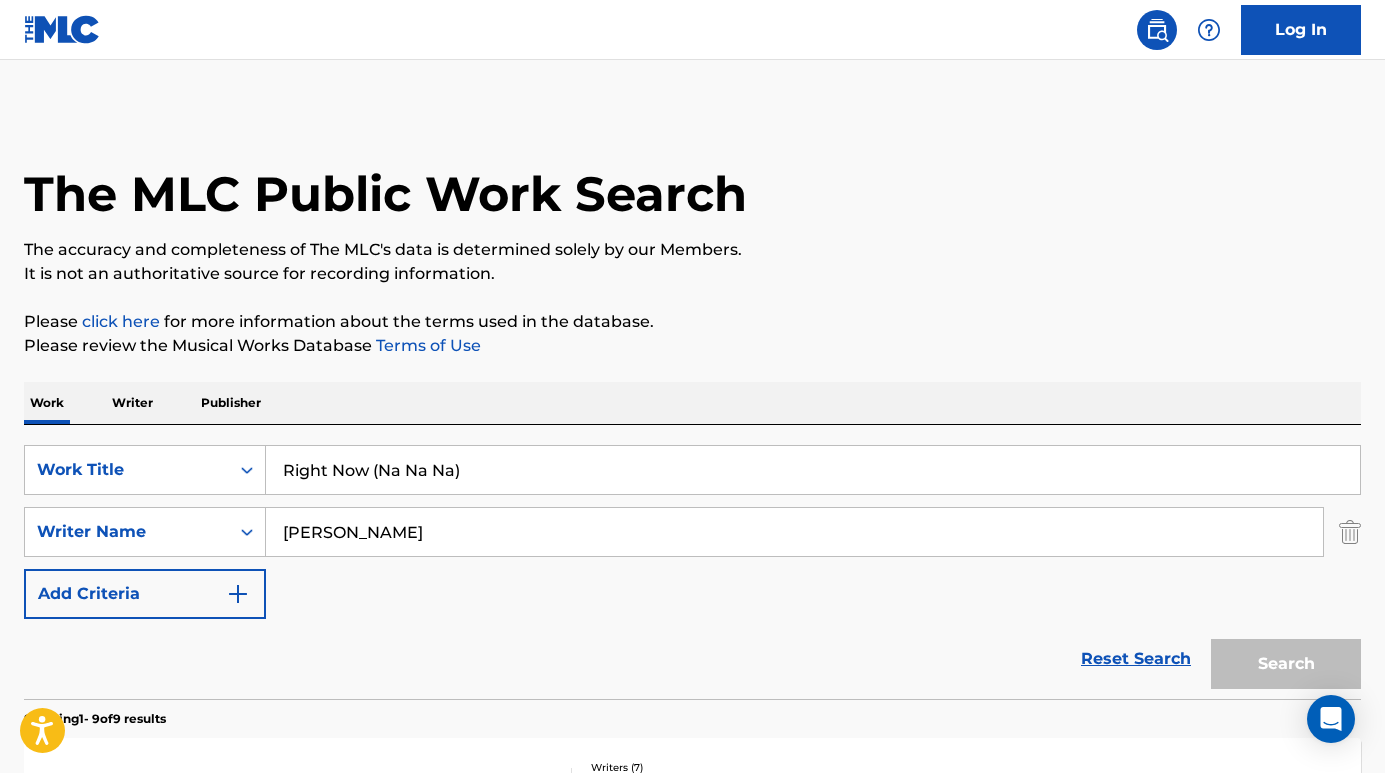 scroll, scrollTop: 160, scrollLeft: 0, axis: vertical 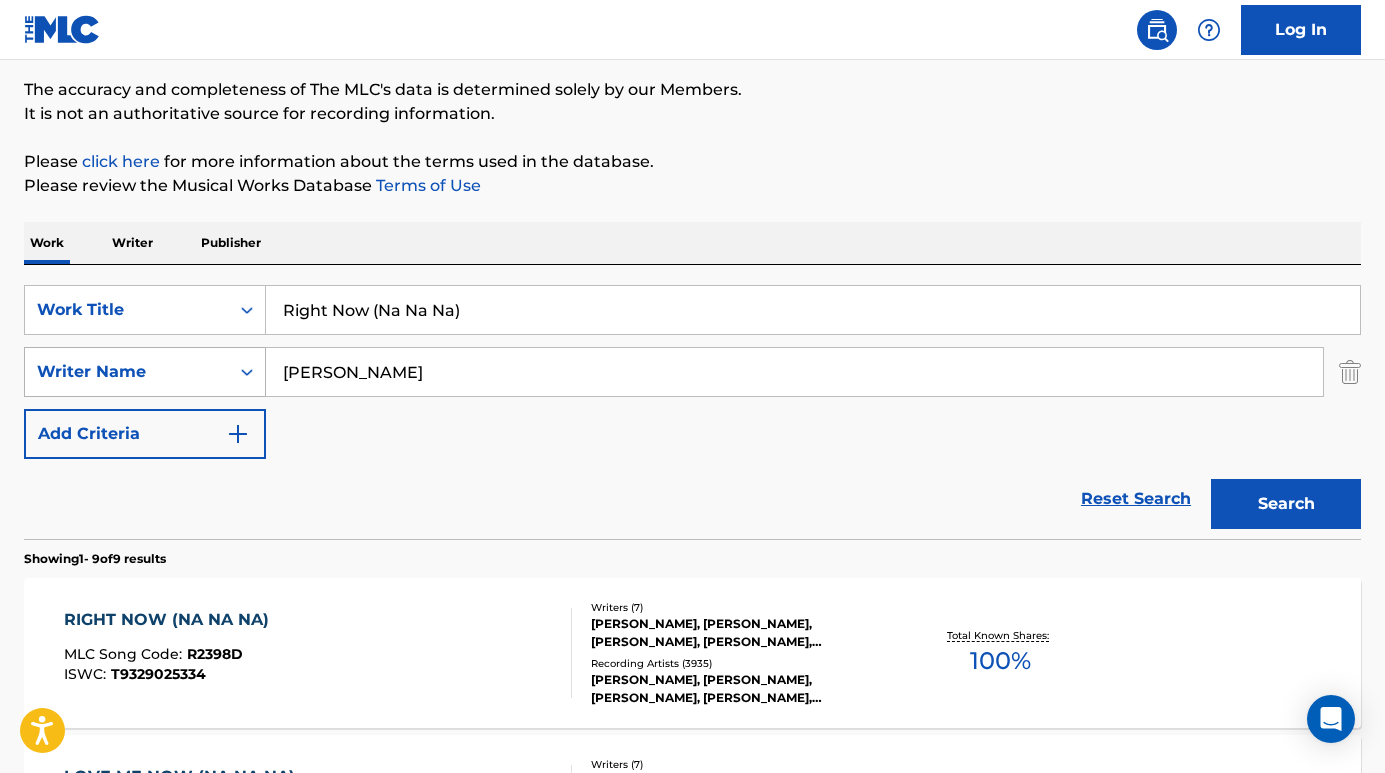 drag, startPoint x: 381, startPoint y: 364, endPoint x: 234, endPoint y: 364, distance: 147 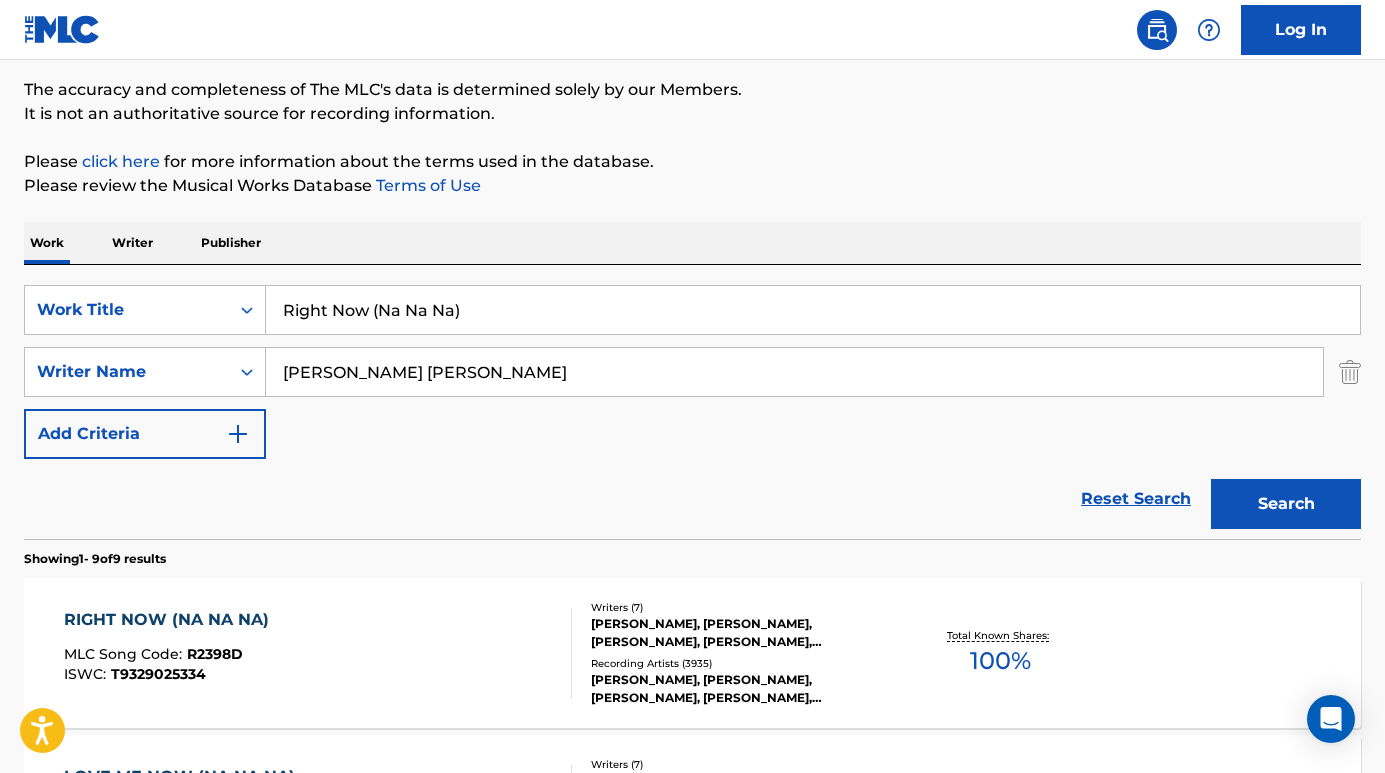 type on "[PERSON_NAME] [PERSON_NAME]" 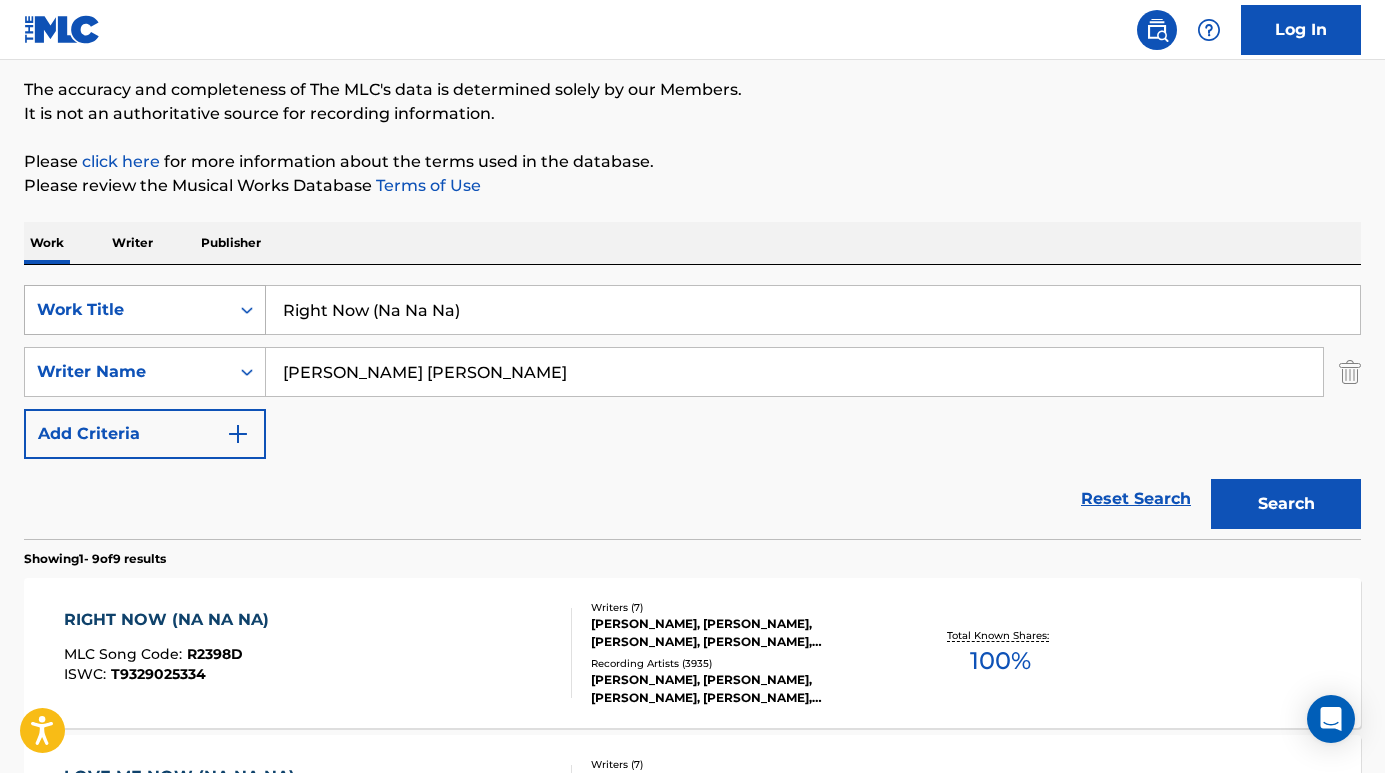 drag, startPoint x: 477, startPoint y: 322, endPoint x: 235, endPoint y: 290, distance: 244.10654 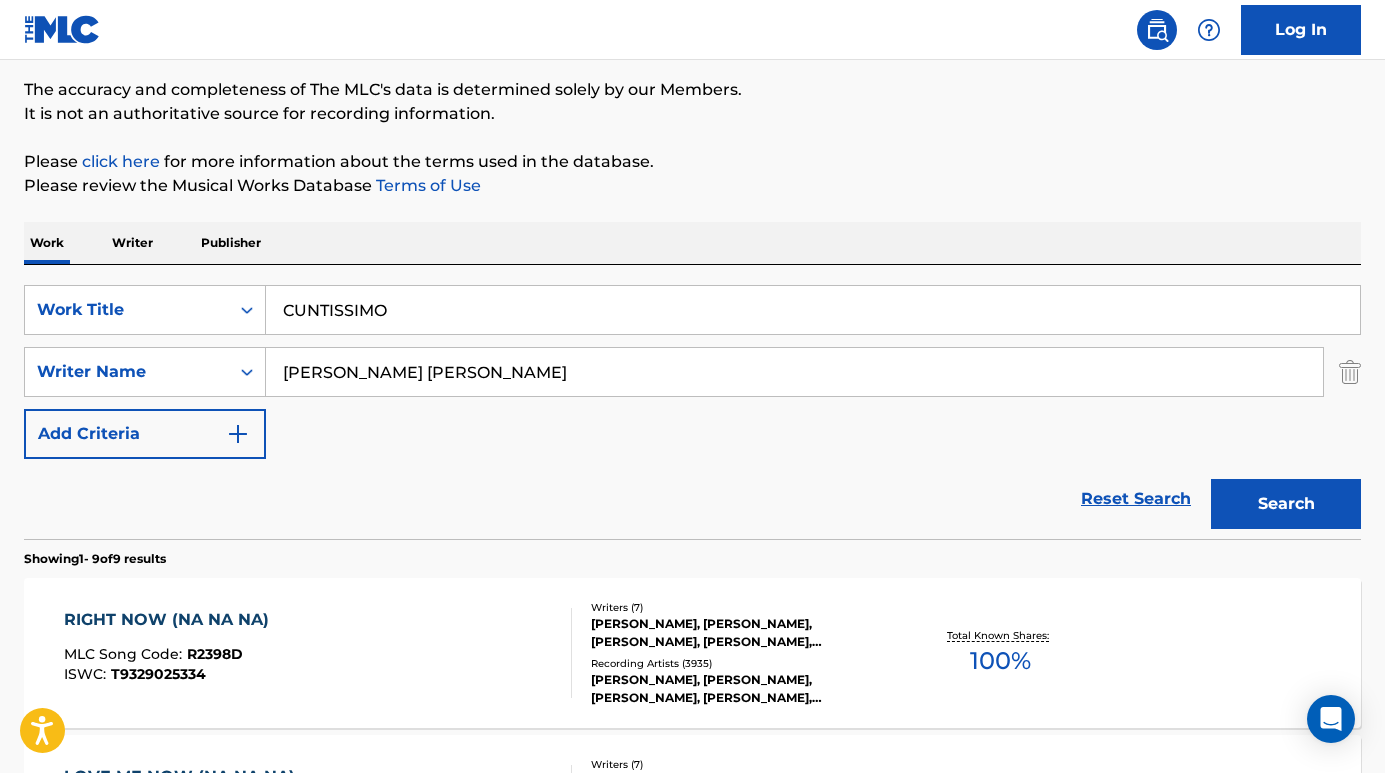 click on "Search" at bounding box center [1286, 504] 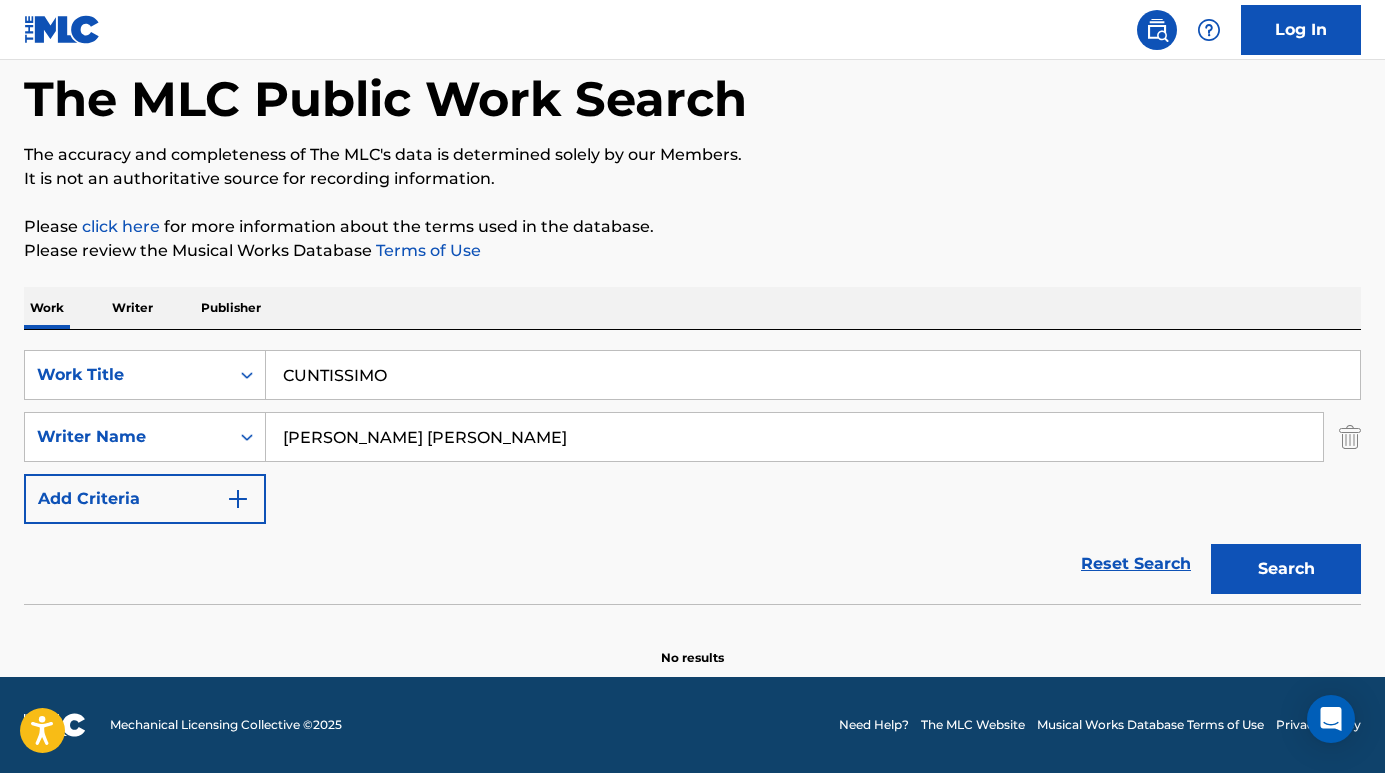 scroll, scrollTop: 95, scrollLeft: 0, axis: vertical 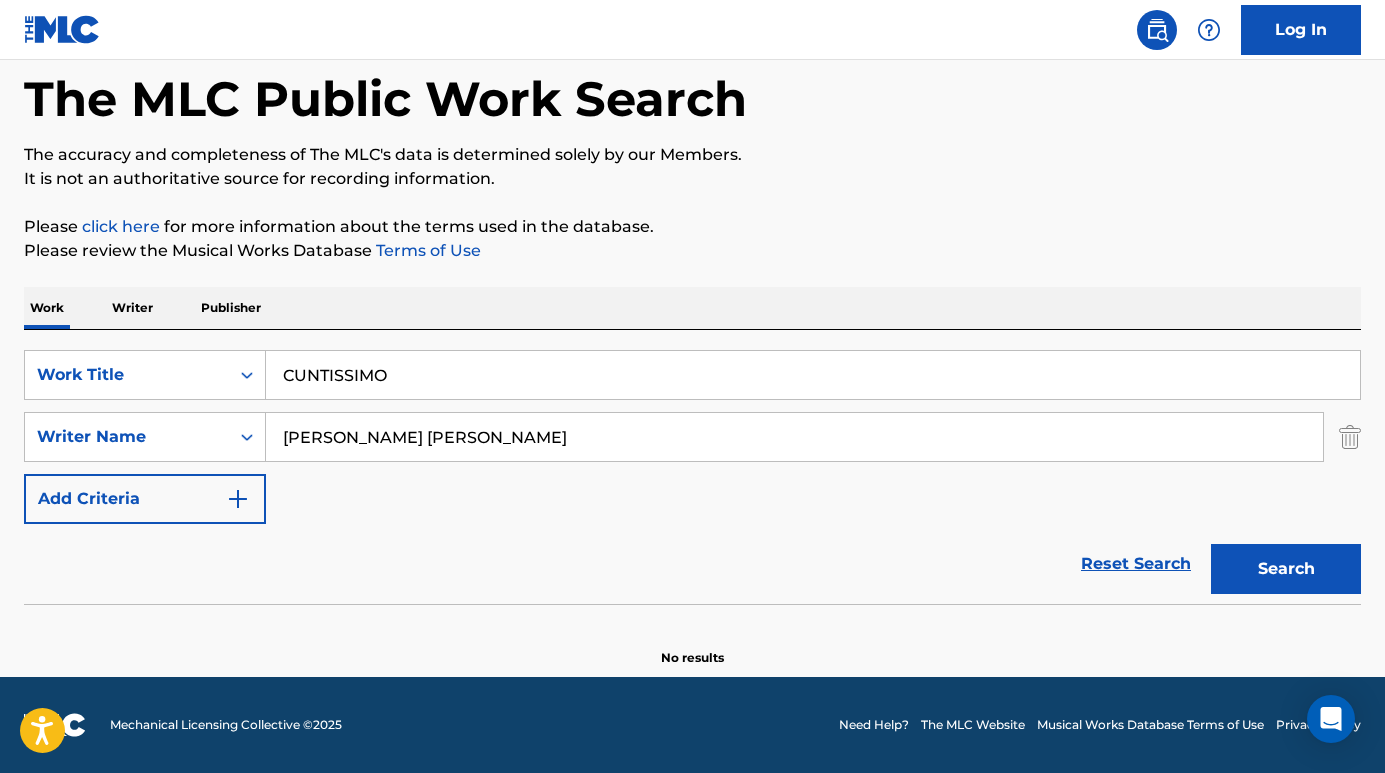 click on "CUNTISSIMO" at bounding box center [813, 375] 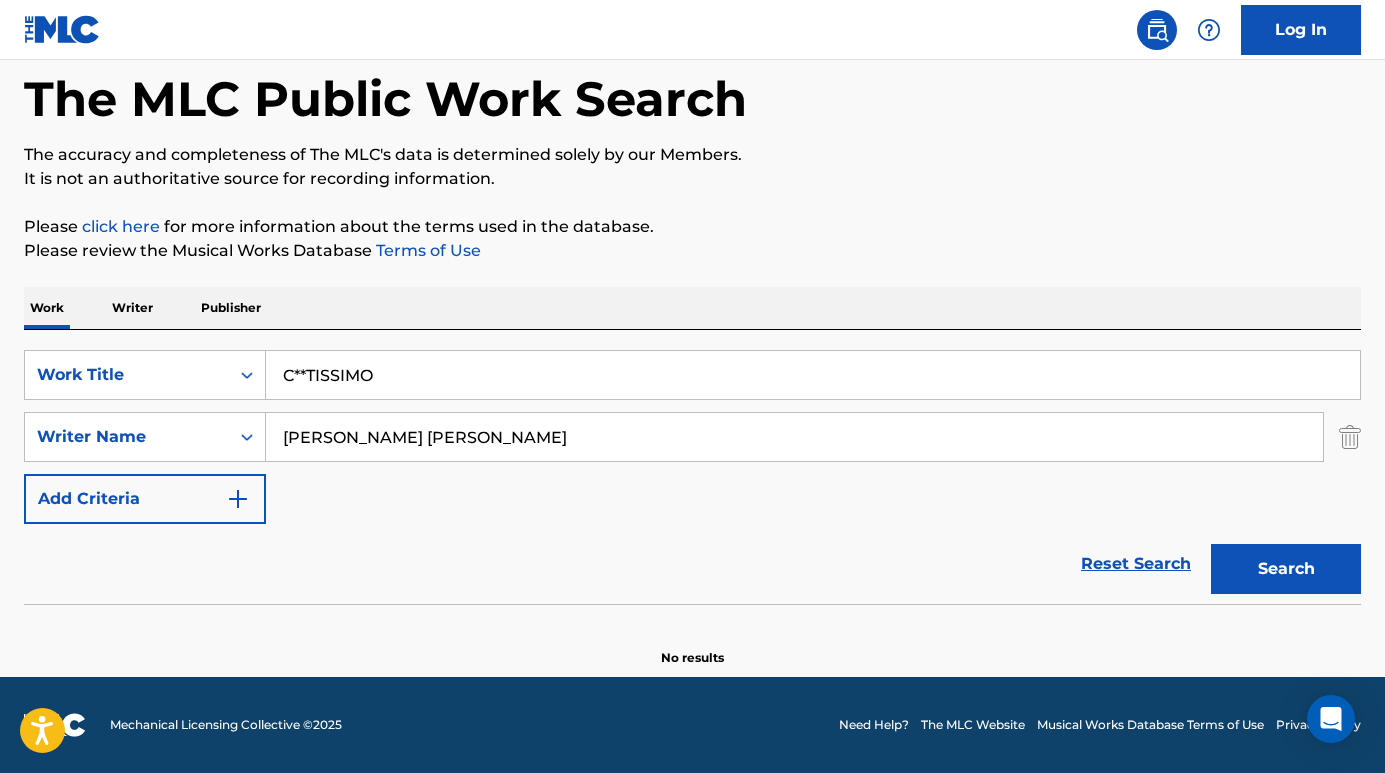 type on "C**TISSIMO" 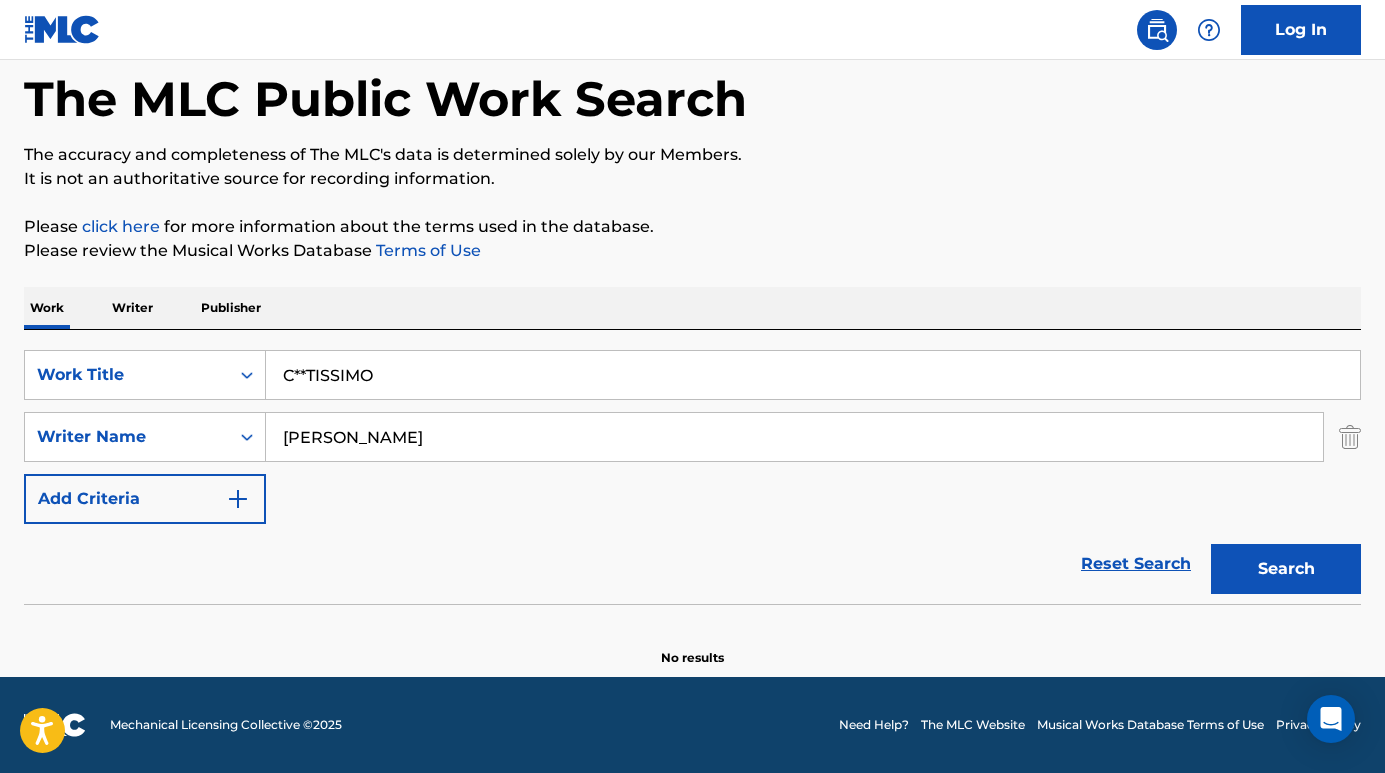 type on "[PERSON_NAME]" 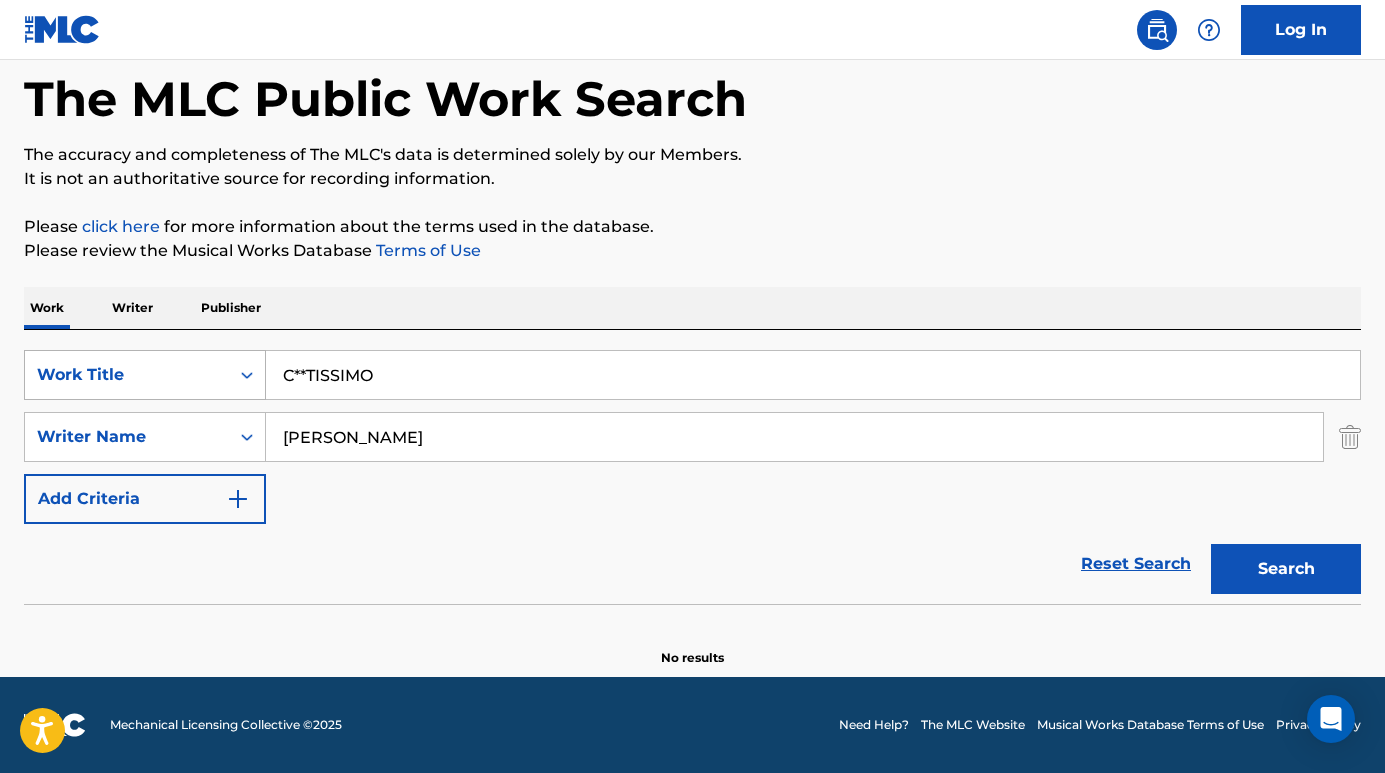 drag, startPoint x: 469, startPoint y: 445, endPoint x: 41, endPoint y: 364, distance: 435.5973 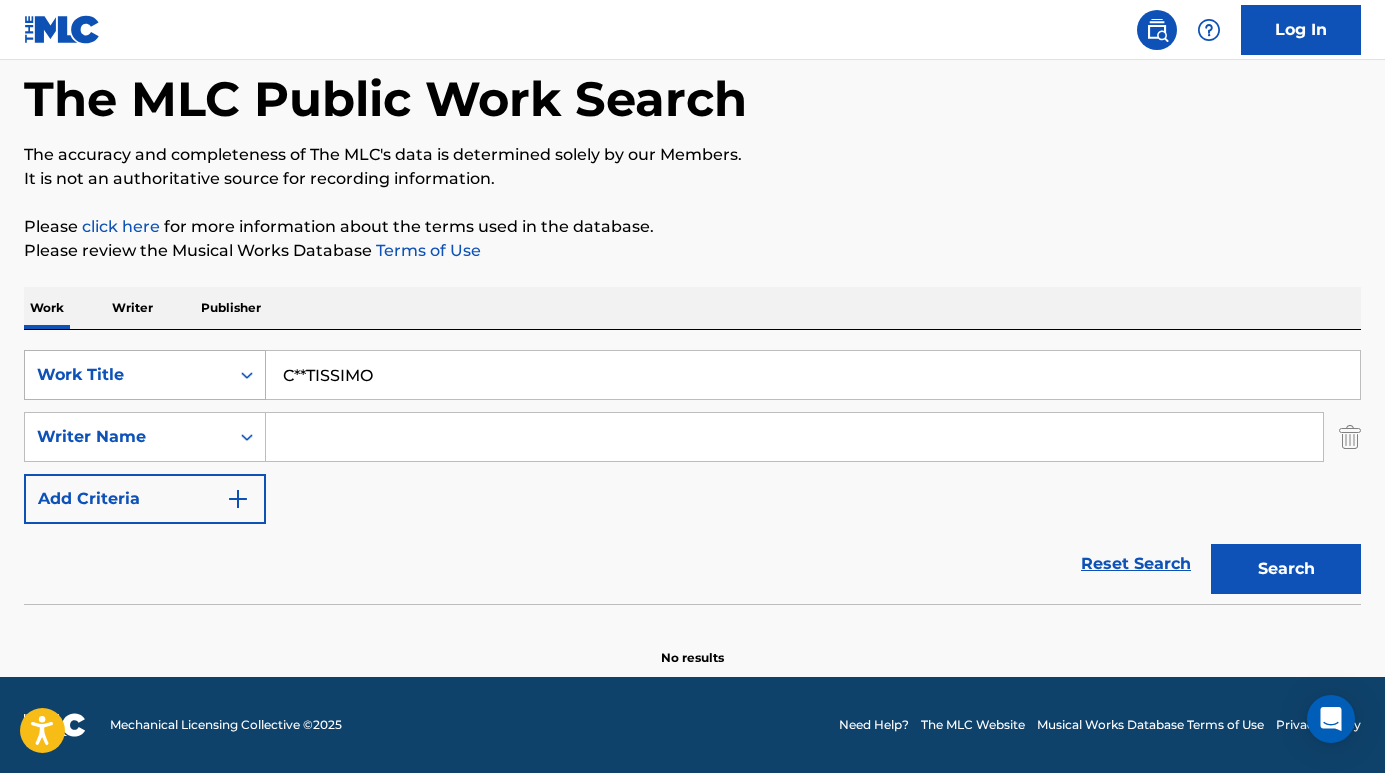 type 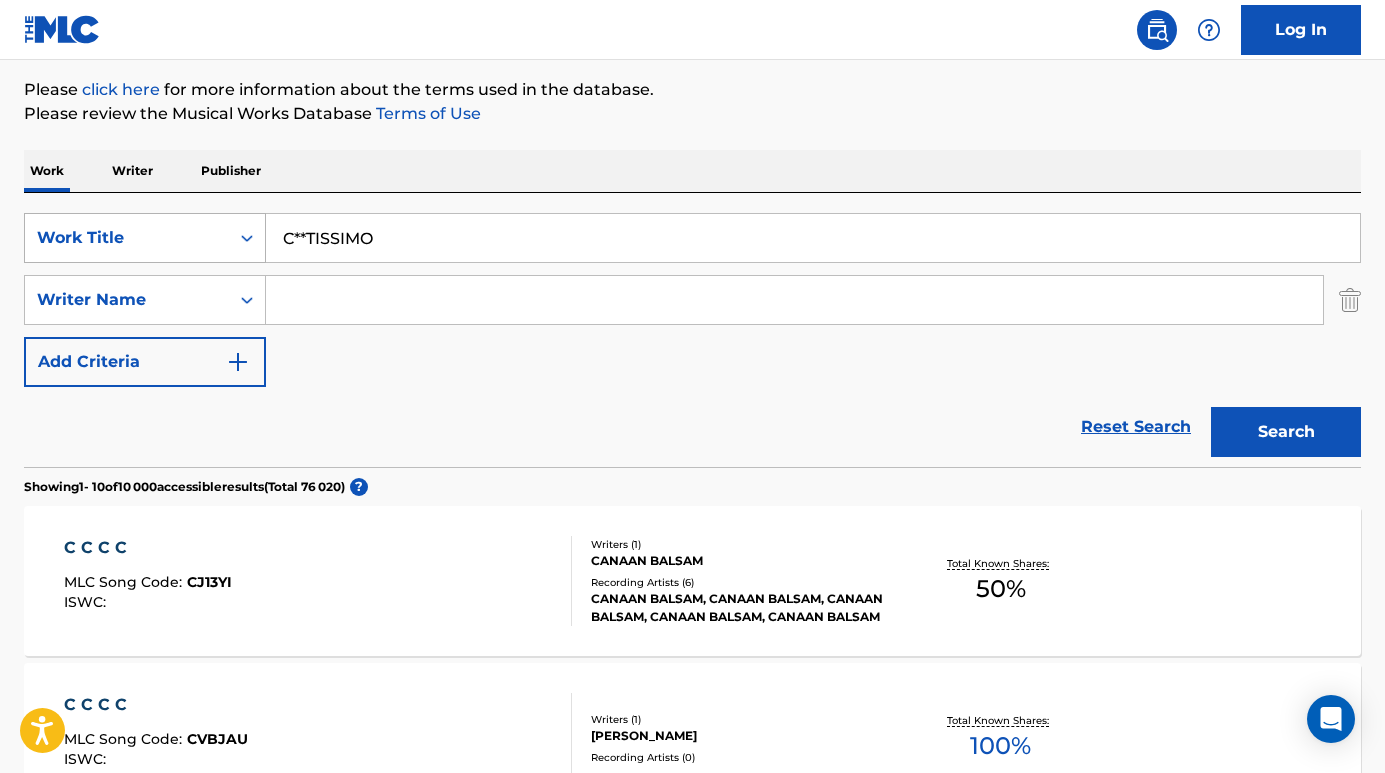 scroll, scrollTop: 336, scrollLeft: 0, axis: vertical 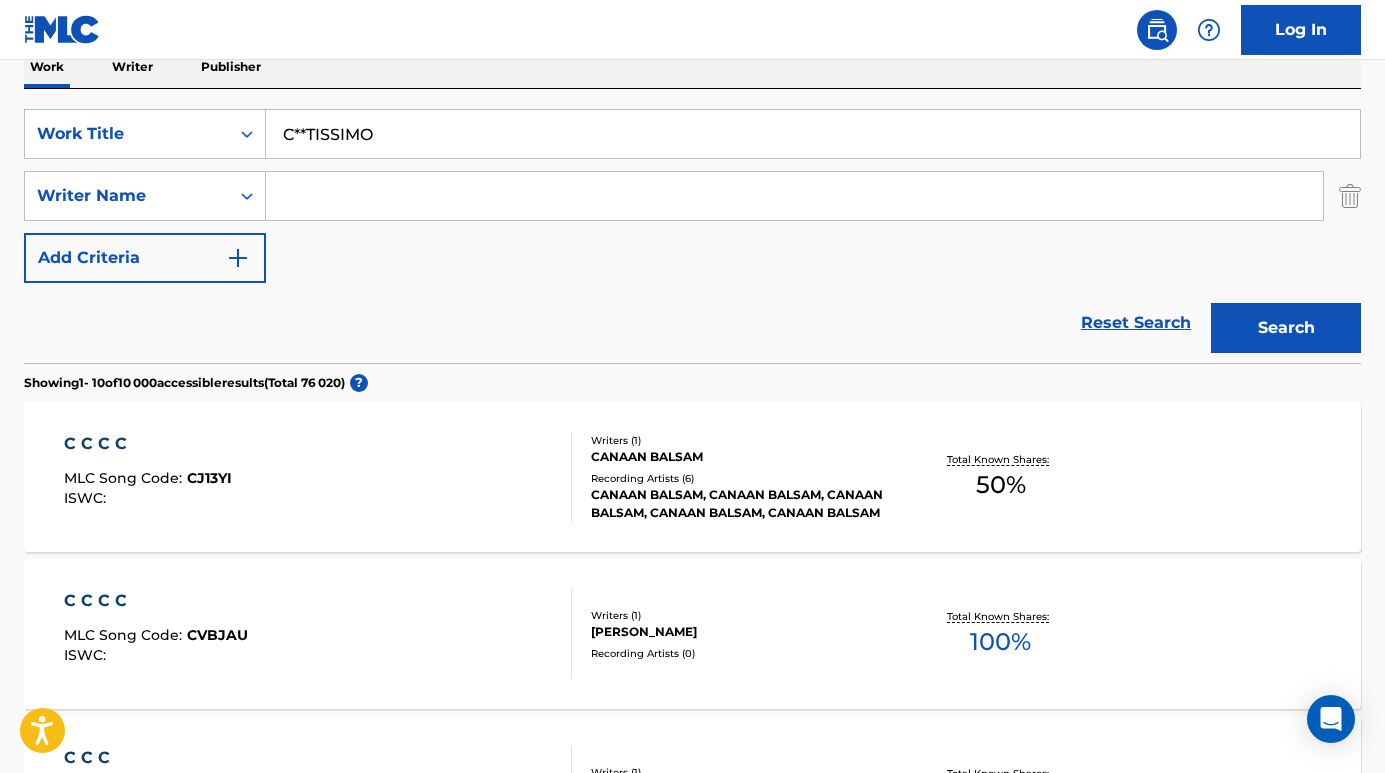 click on "C**TISSIMO" at bounding box center (813, 134) 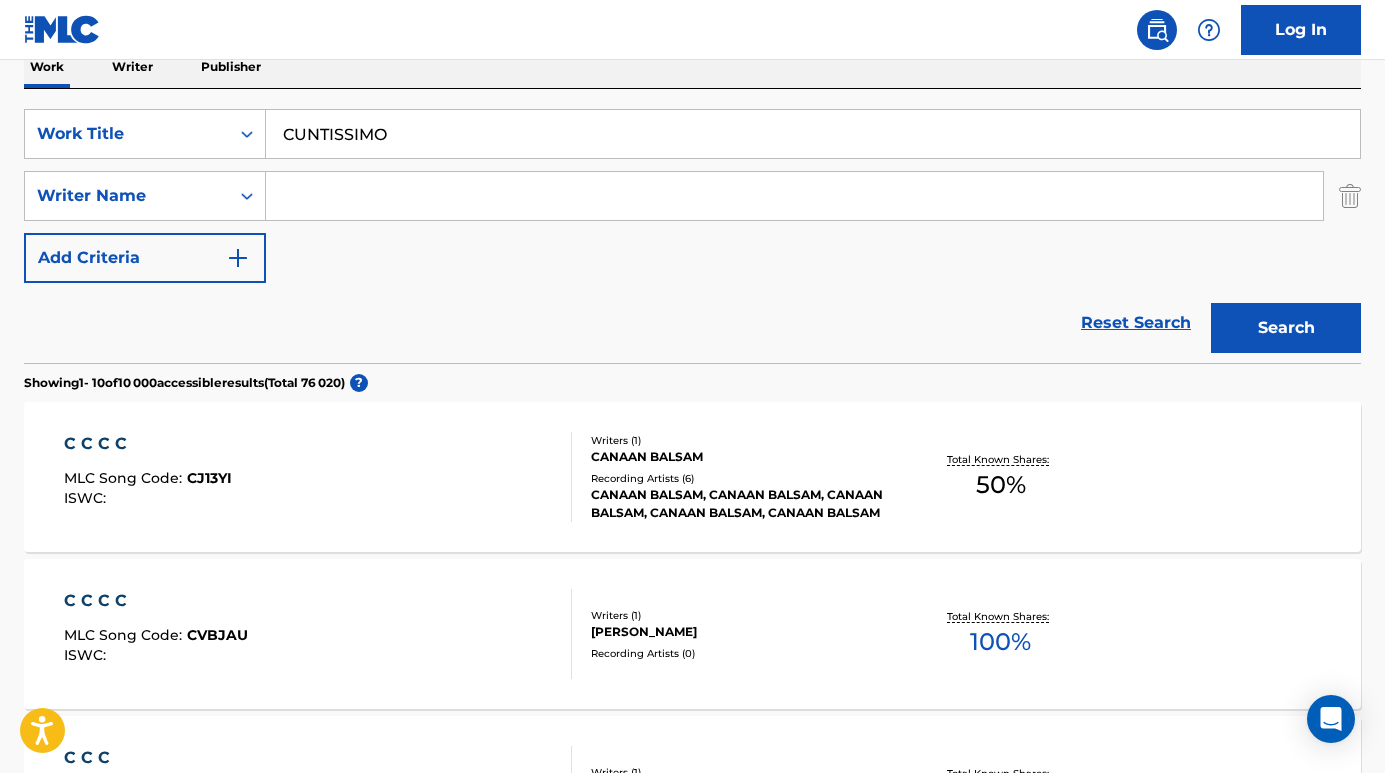 type on "CUNTISSIMO" 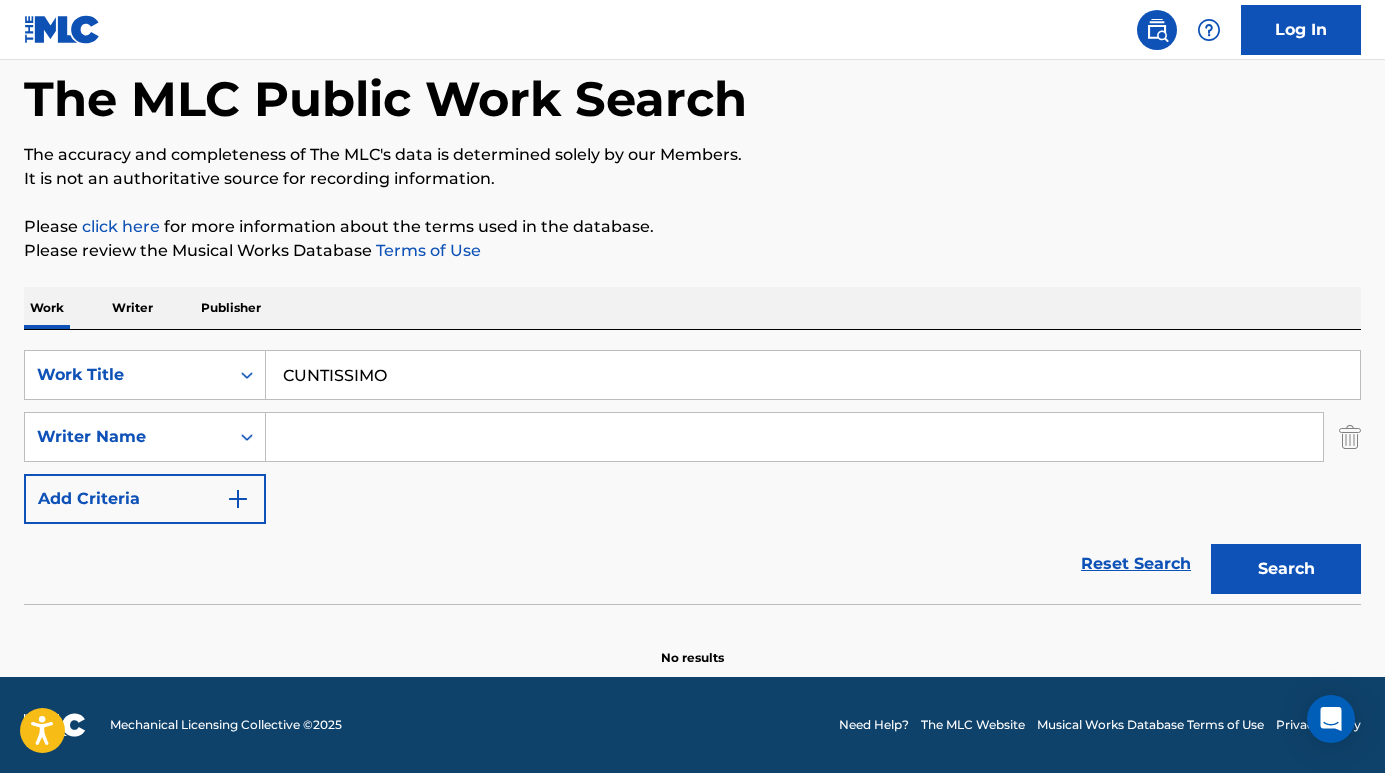 scroll, scrollTop: 95, scrollLeft: 0, axis: vertical 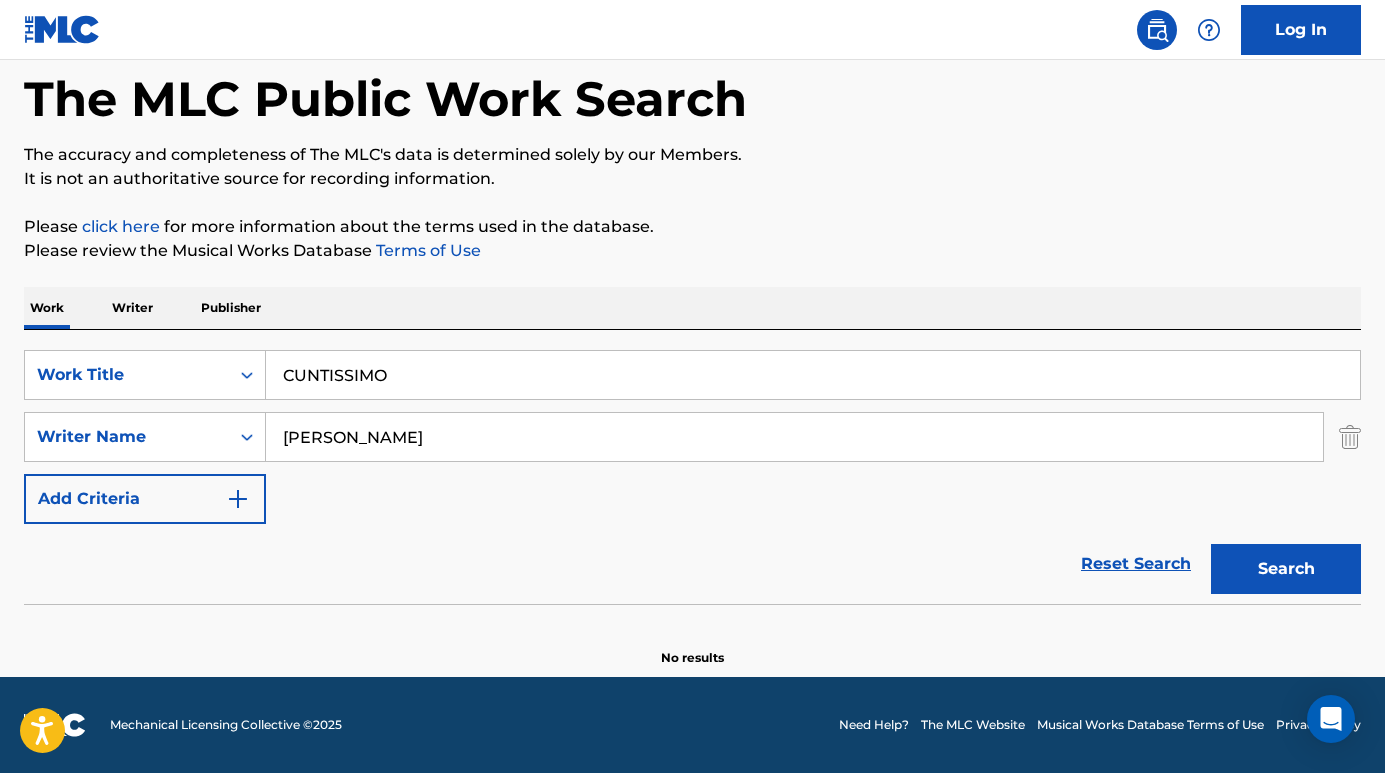 type on "[PERSON_NAME]" 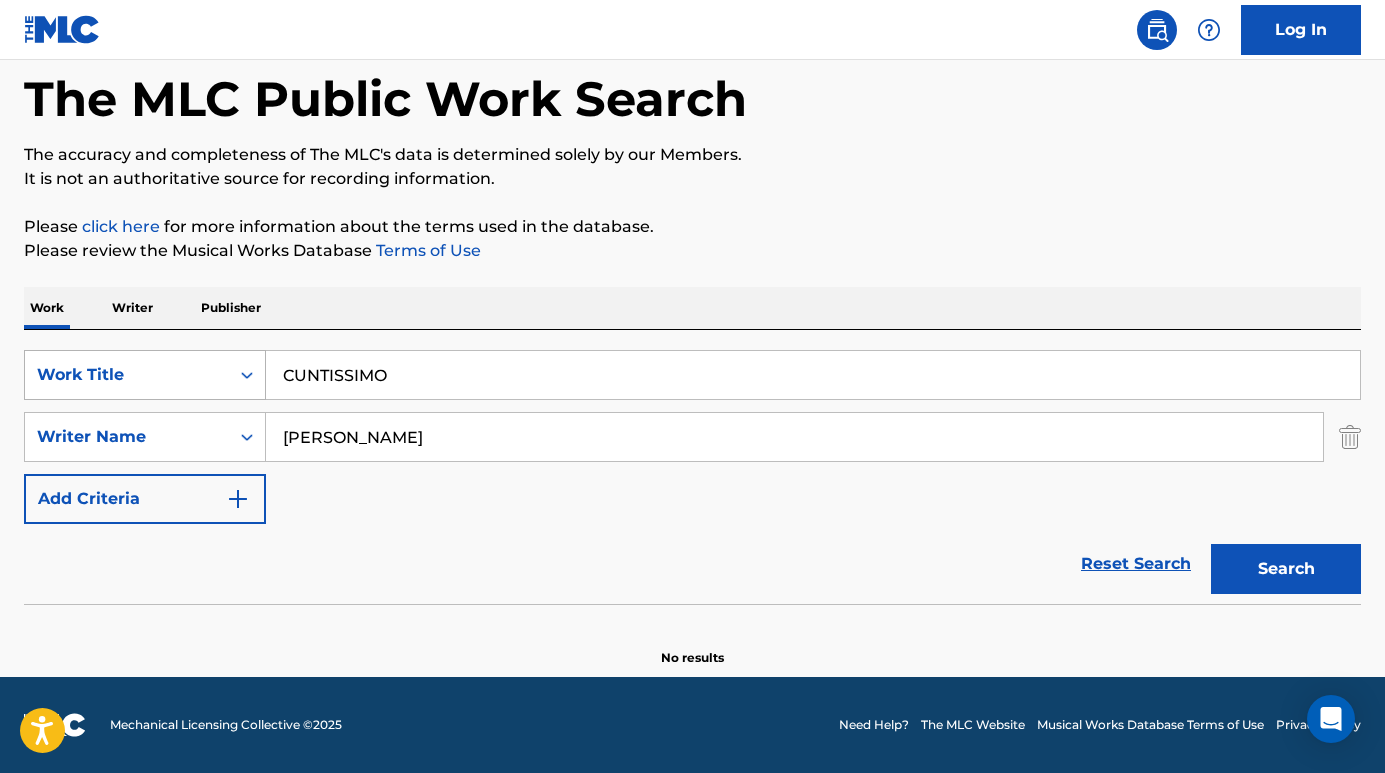 drag, startPoint x: 392, startPoint y: 379, endPoint x: 230, endPoint y: 378, distance: 162.00308 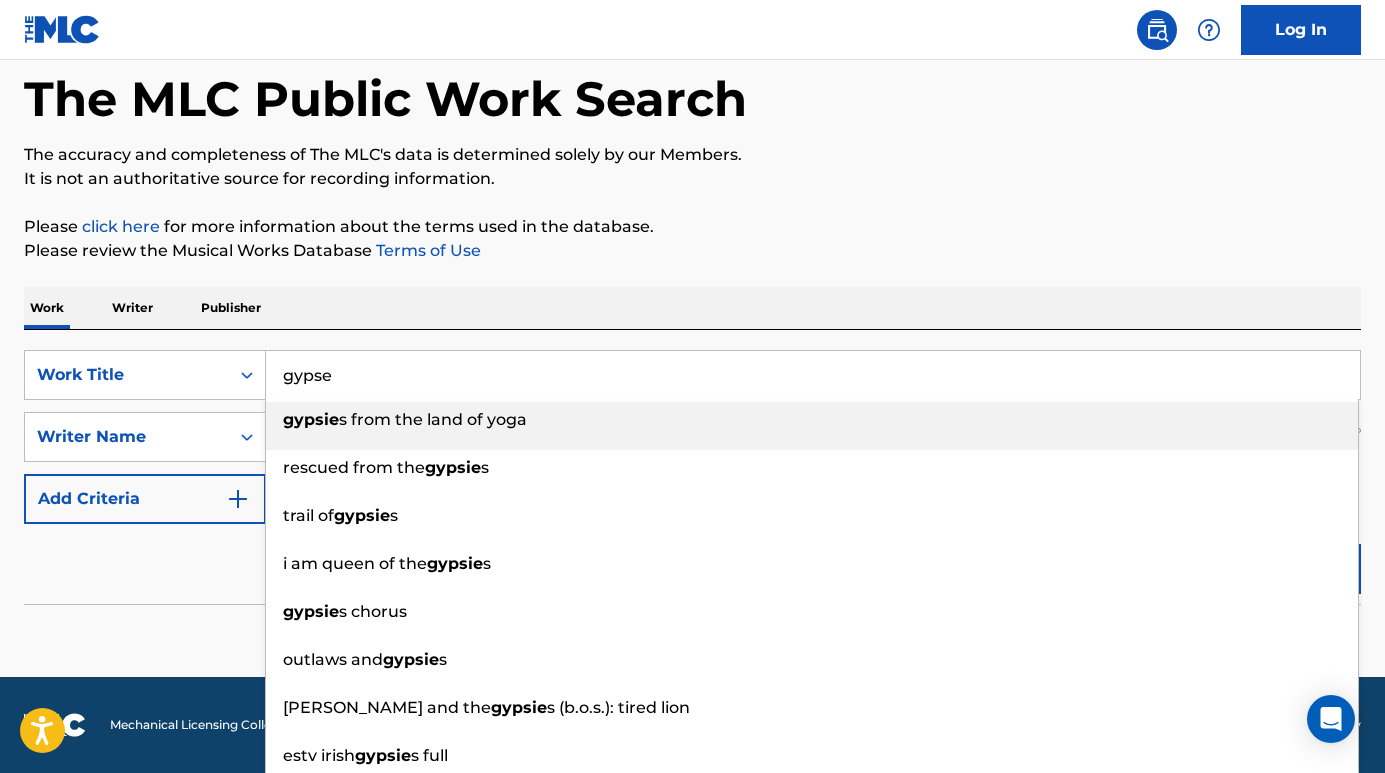 drag, startPoint x: 230, startPoint y: 378, endPoint x: 144, endPoint y: 528, distance: 172.9046 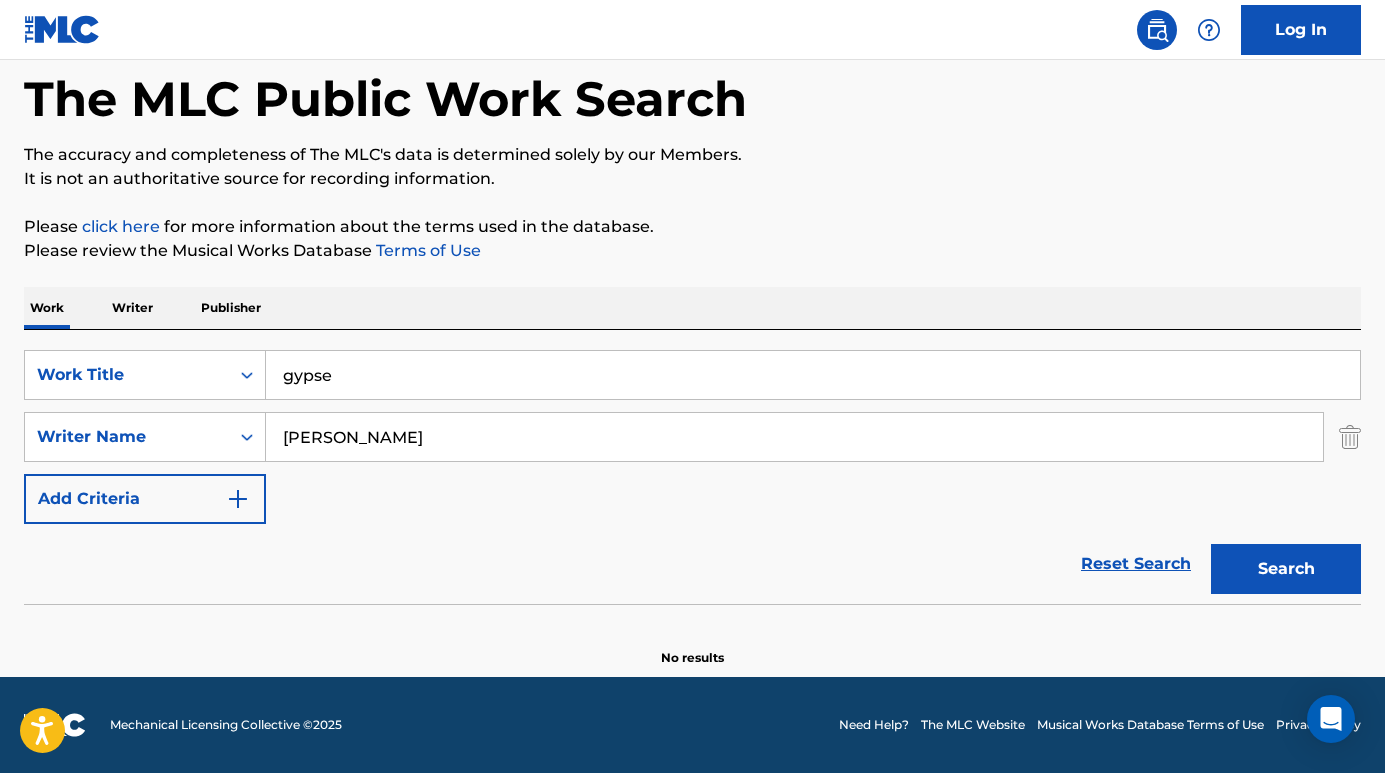 click on "SearchWithCriteria93d79bc5-33d8-4272-b106-988399dd49c5 Work Title gypse SearchWithCriteriaeeb404ba-f3a3-49ef-baec-b50b2128230a Writer Name [PERSON_NAME] Add Criteria" at bounding box center (692, 437) 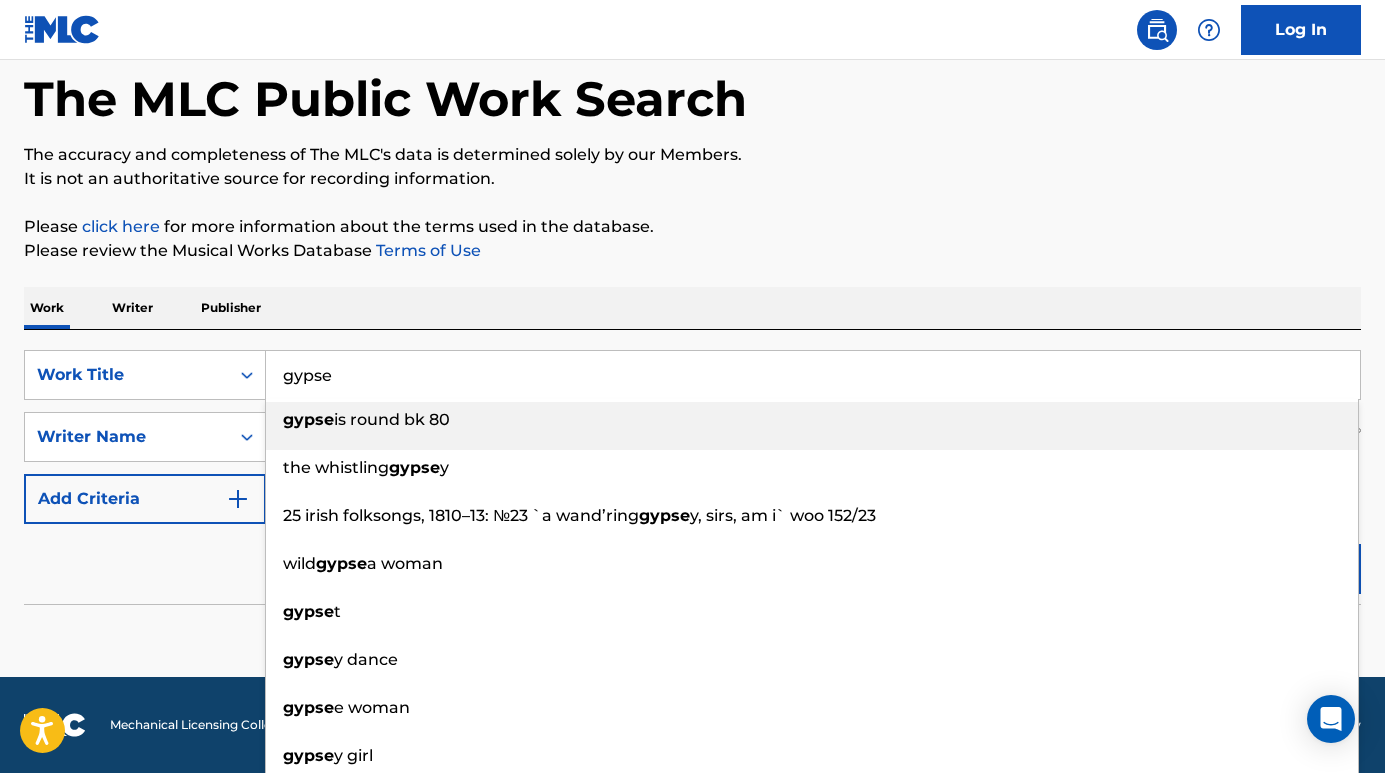 click on "gypse" at bounding box center [813, 375] 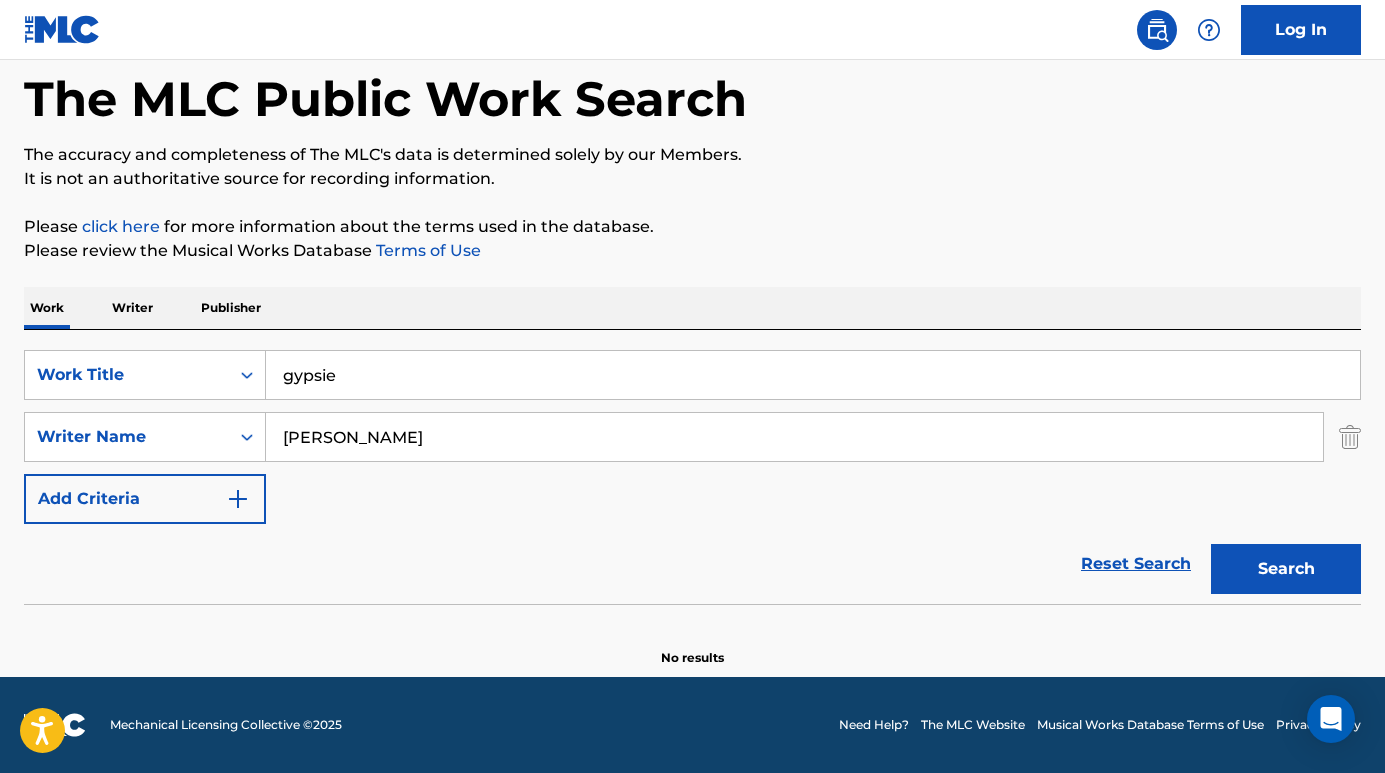 click on "Reset Search Search" at bounding box center (692, 564) 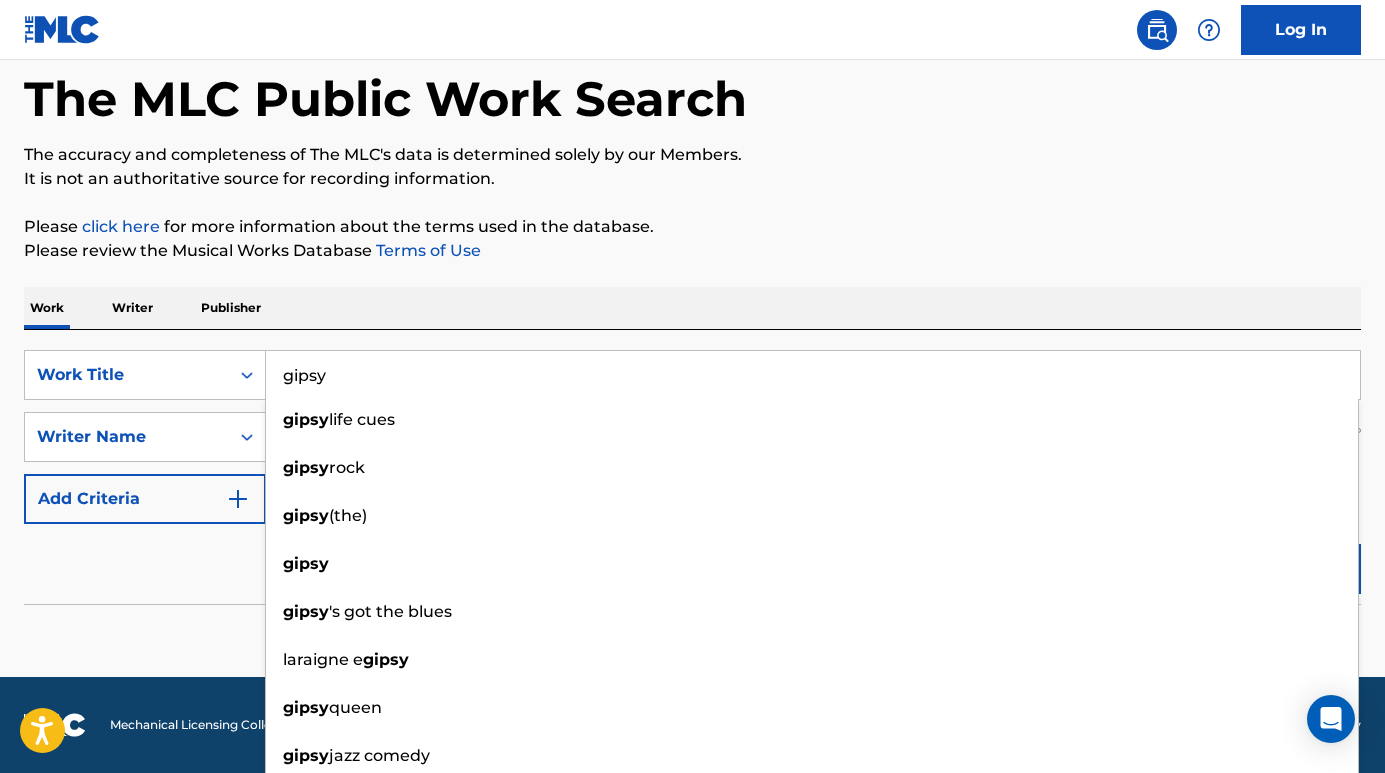 type on "gipsy" 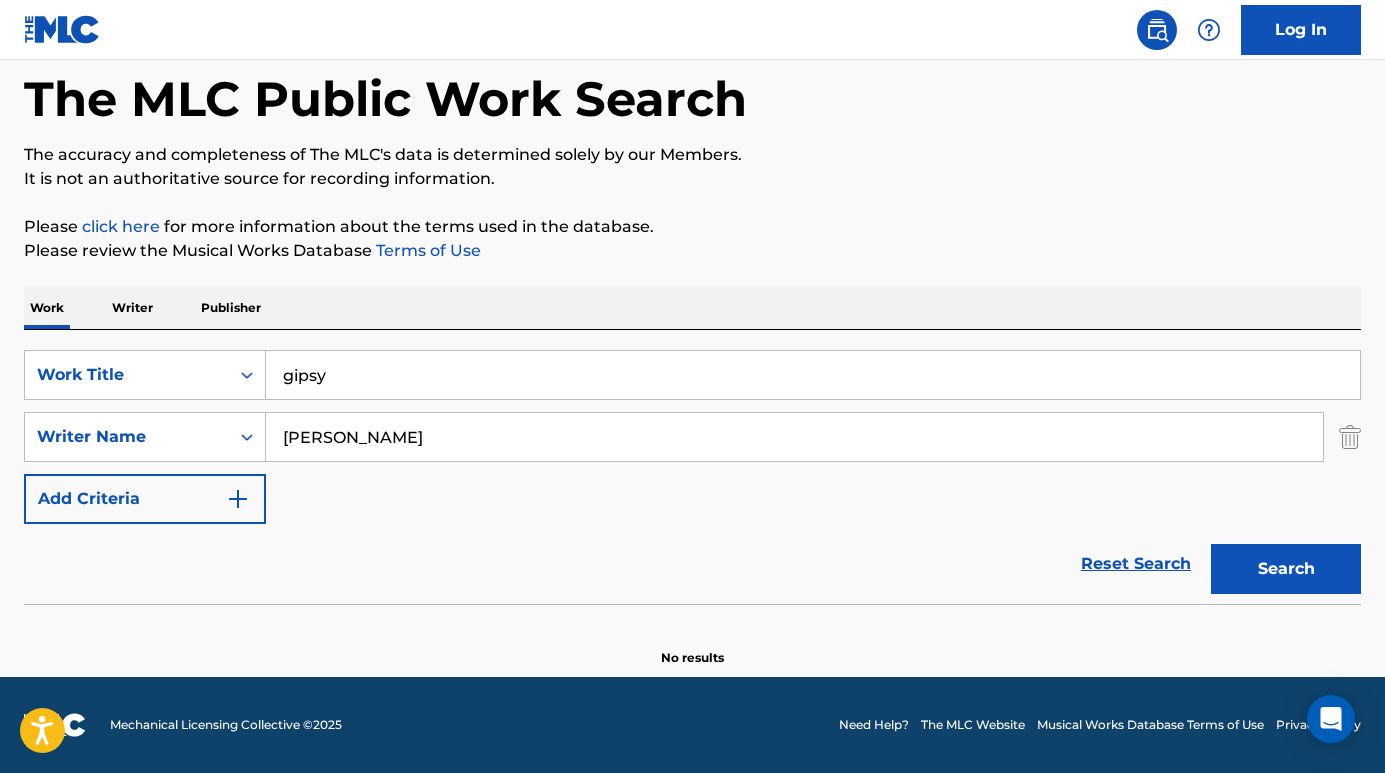 click on "Add Criteria" at bounding box center (145, 499) 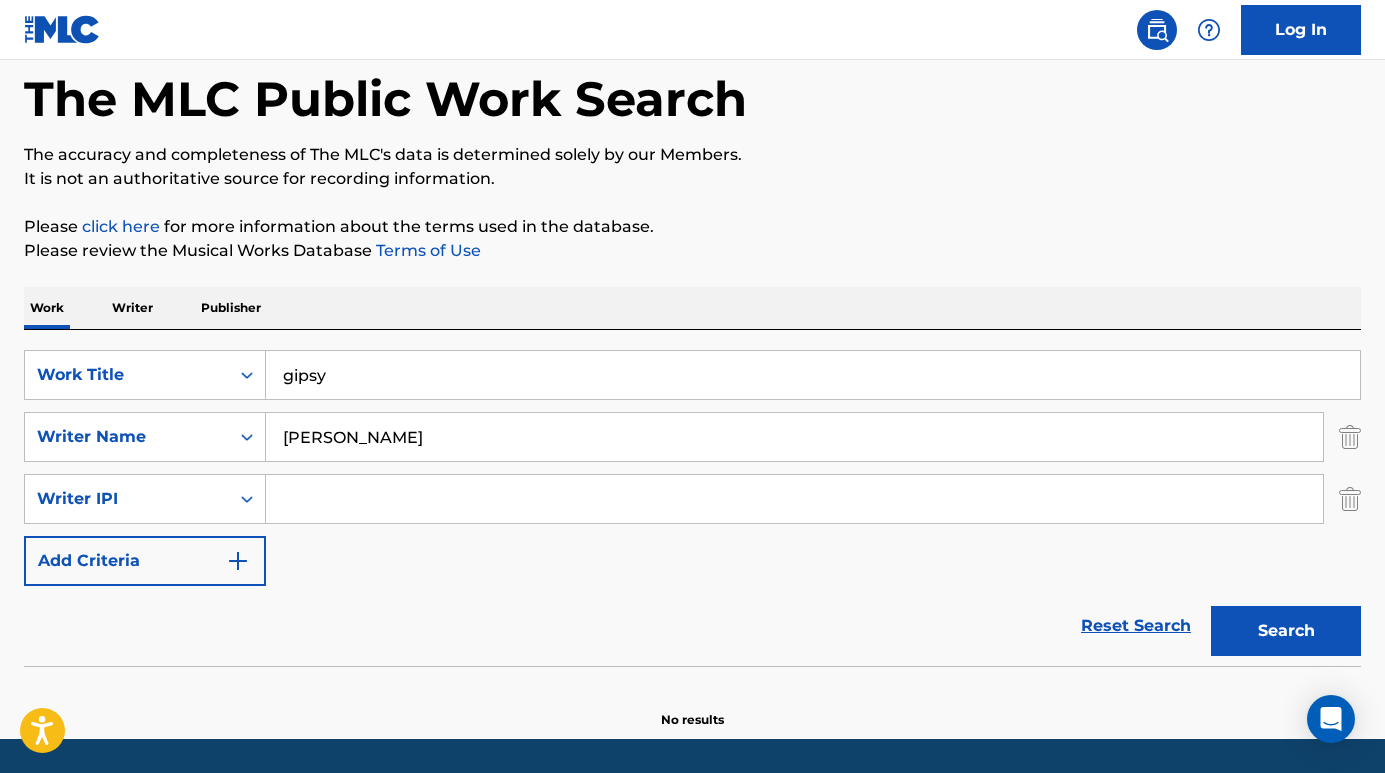 click on "Search" at bounding box center (1286, 631) 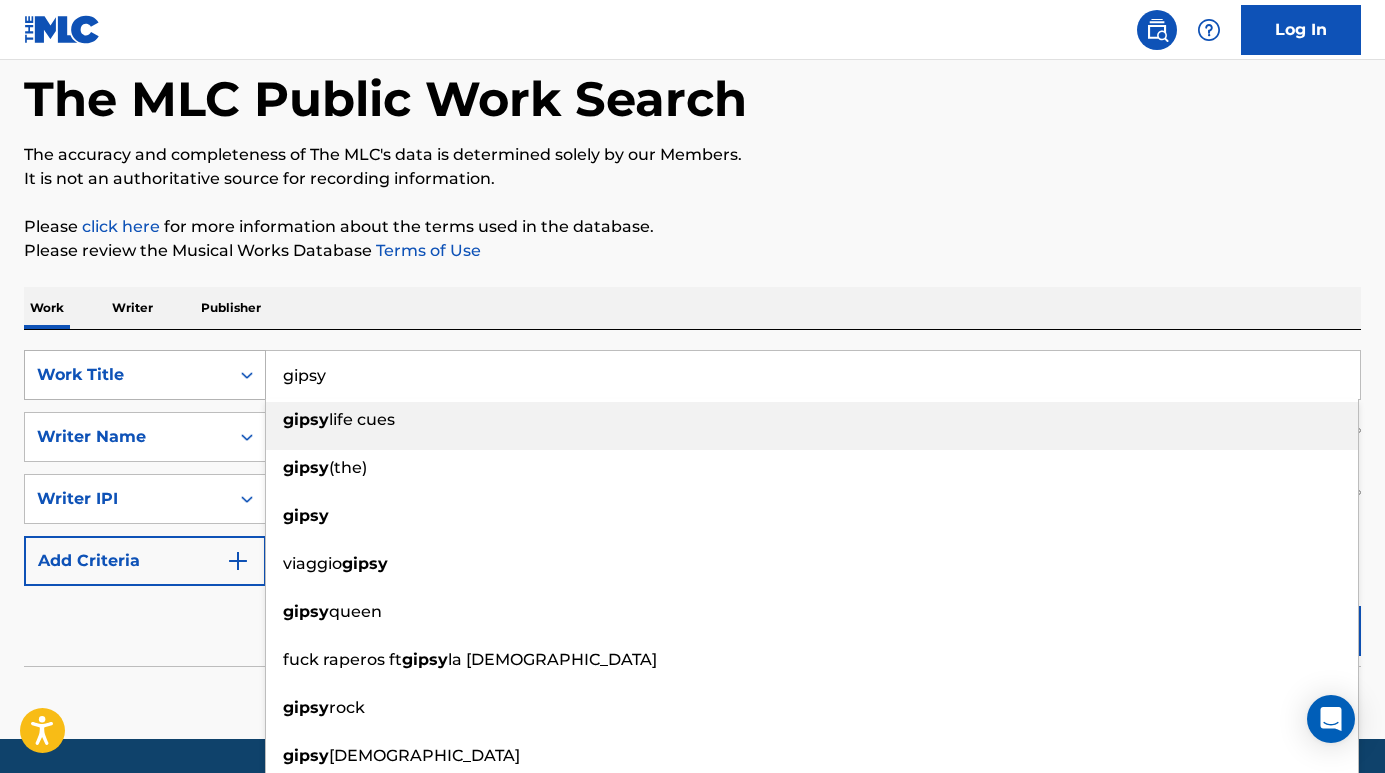 drag, startPoint x: 362, startPoint y: 378, endPoint x: 240, endPoint y: 379, distance: 122.0041 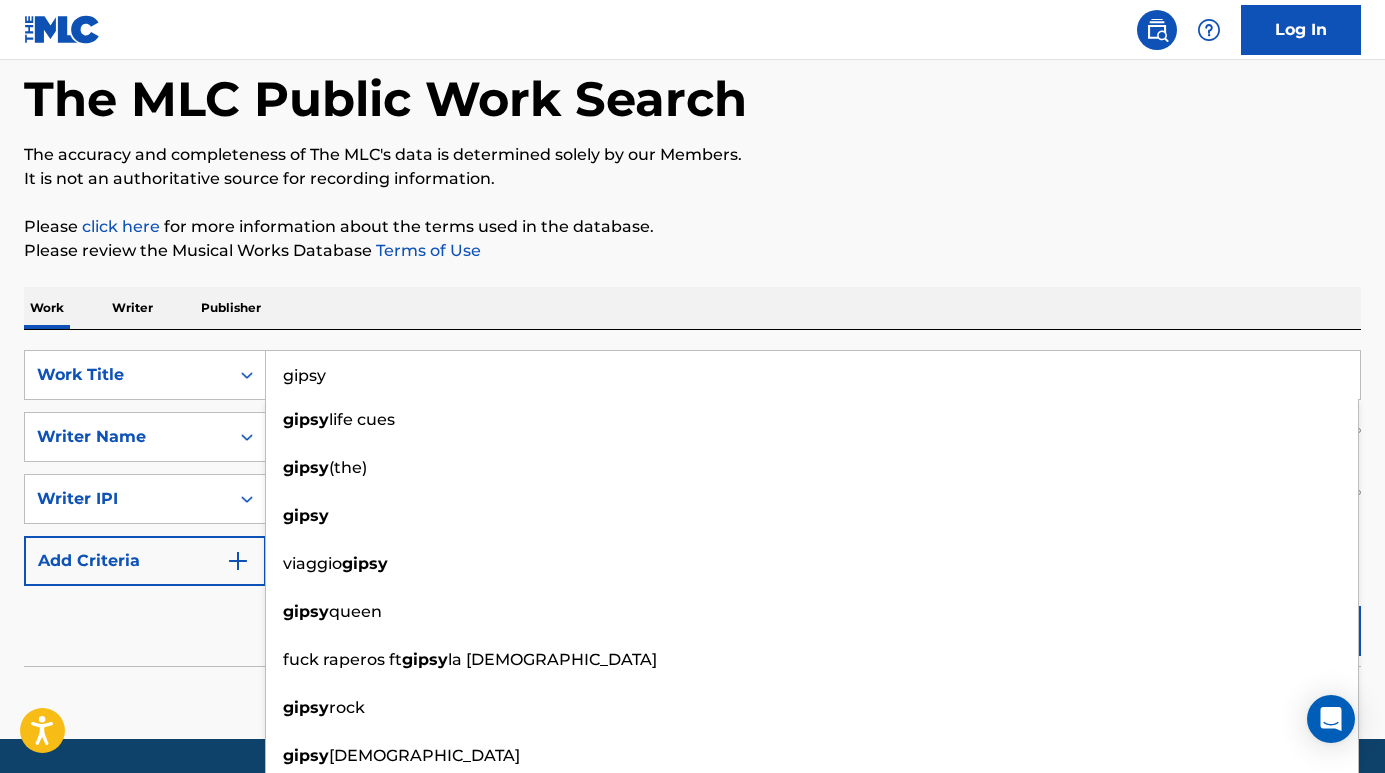 click on "Reset Search Search" at bounding box center [692, 626] 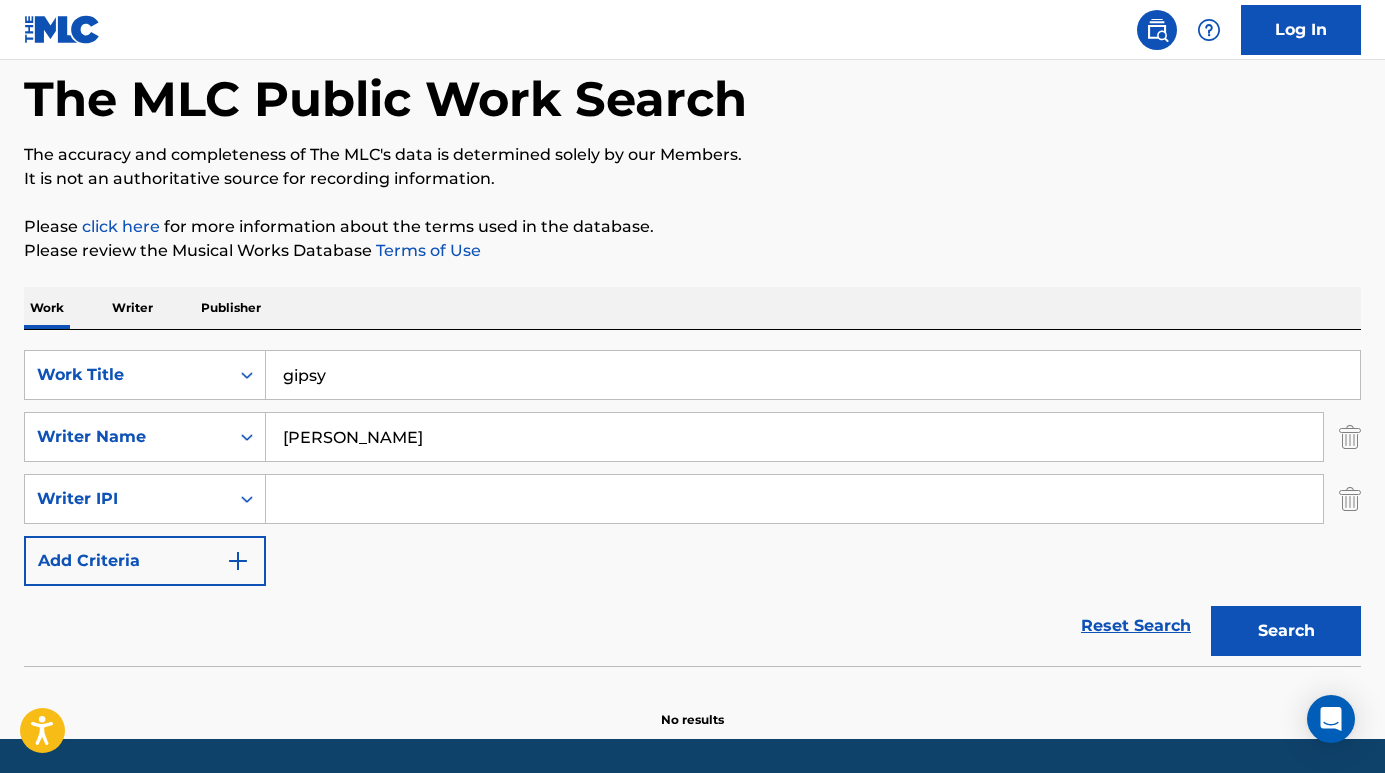 click on "[PERSON_NAME]" at bounding box center (794, 437) 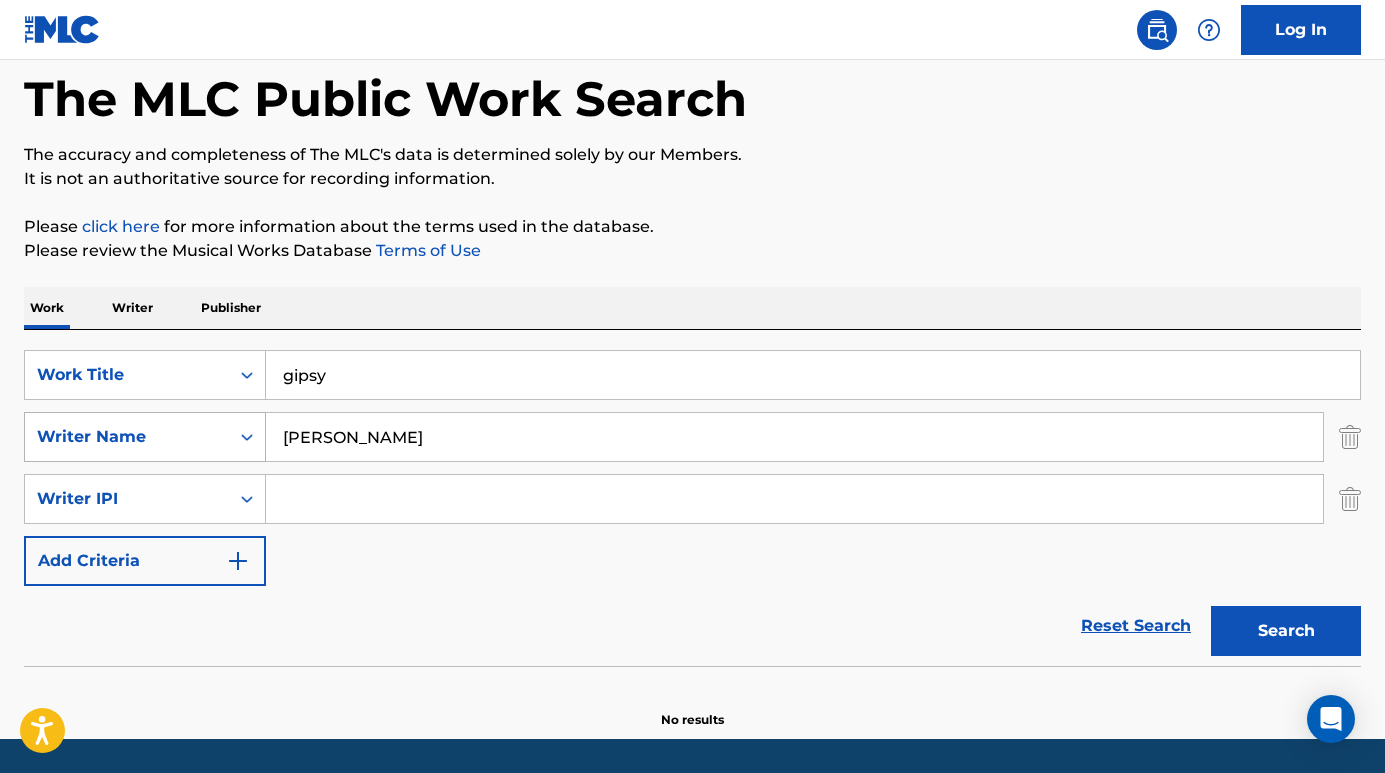 drag, startPoint x: 407, startPoint y: 442, endPoint x: 152, endPoint y: 441, distance: 255.00197 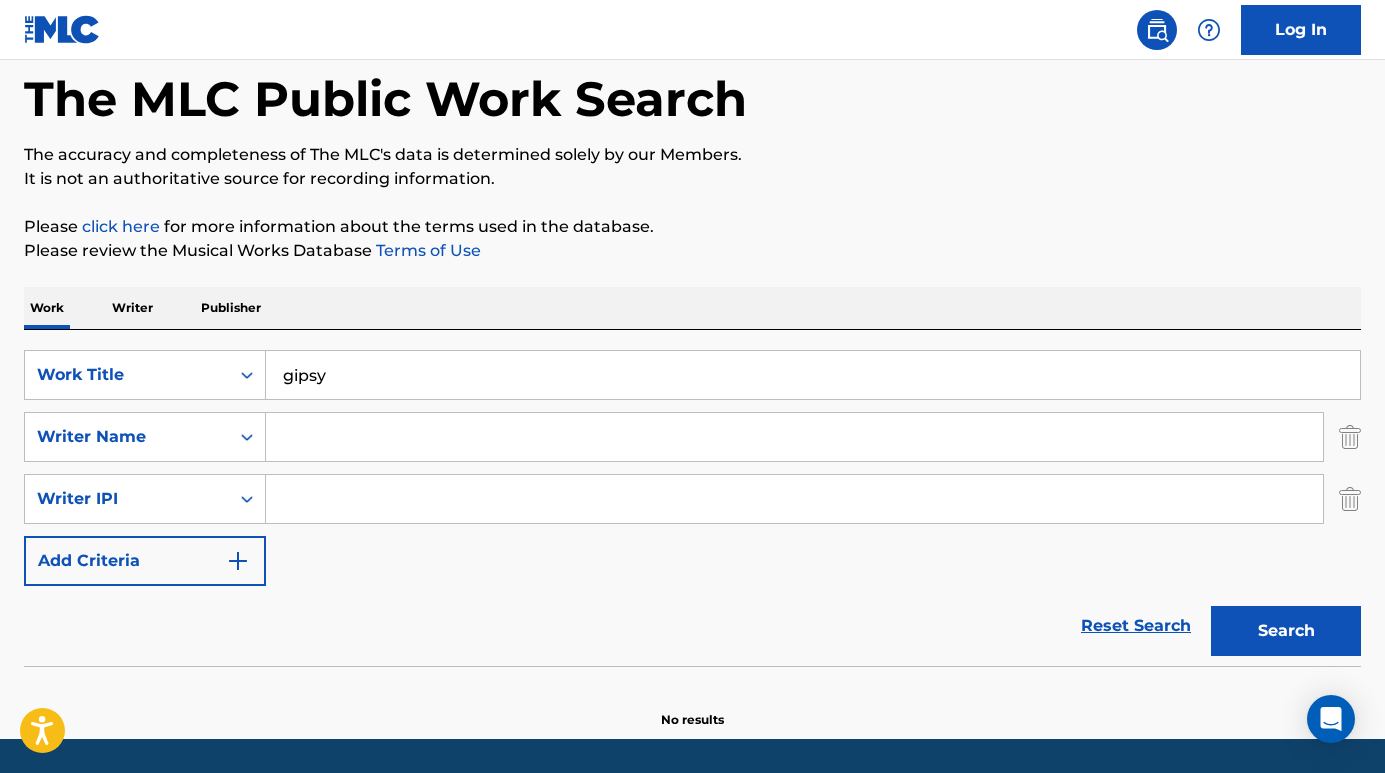 type 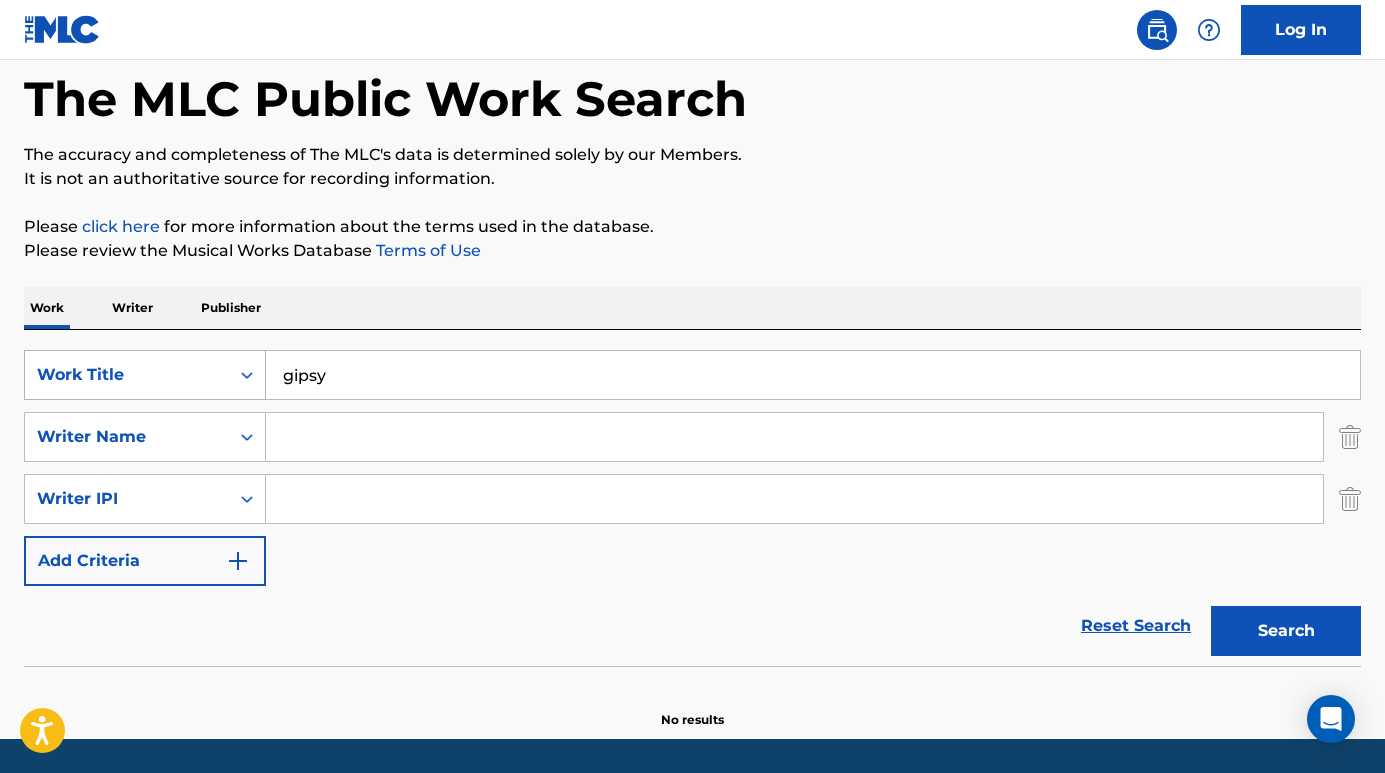 drag, startPoint x: 375, startPoint y: 381, endPoint x: 228, endPoint y: 374, distance: 147.16656 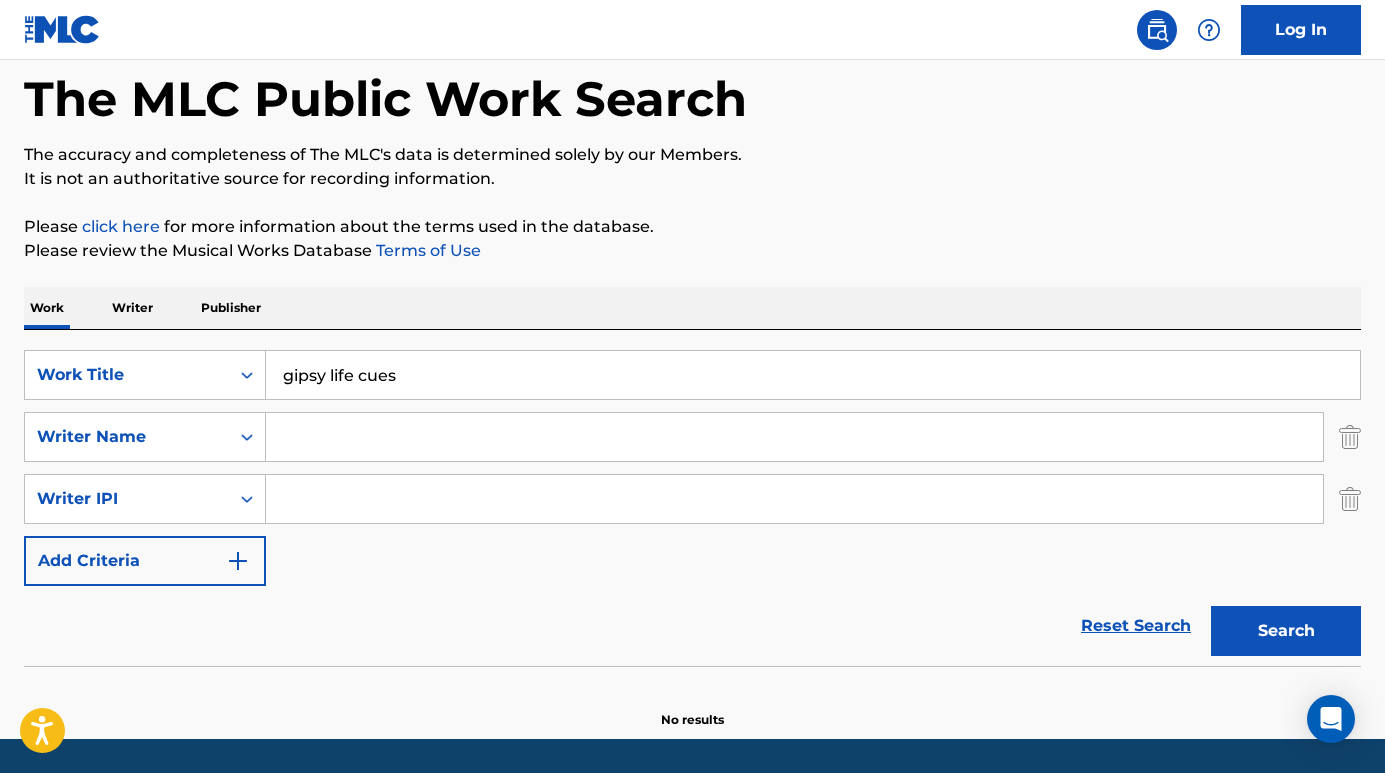 drag, startPoint x: 424, startPoint y: 361, endPoint x: 491, endPoint y: 373, distance: 68.06615 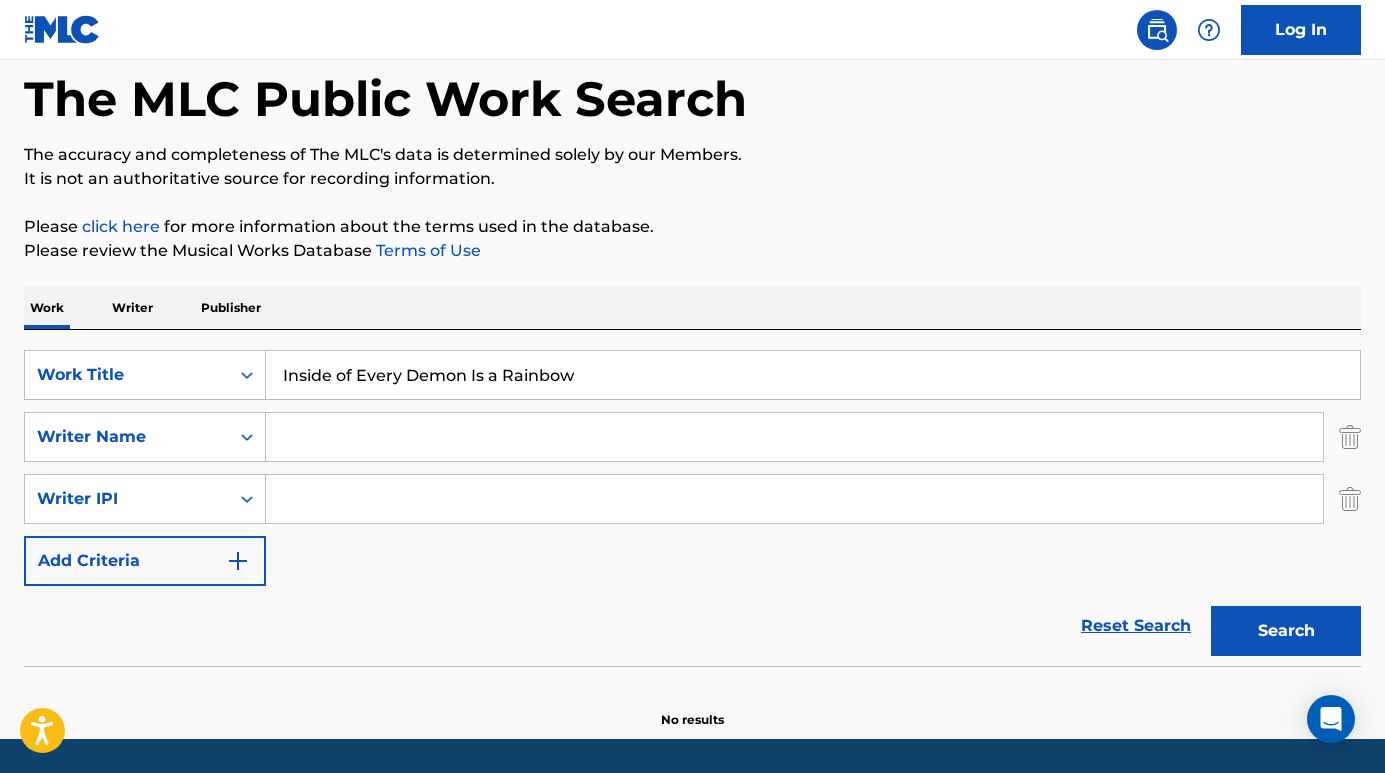 type on "Inside of Every Demon Is a Rainbow" 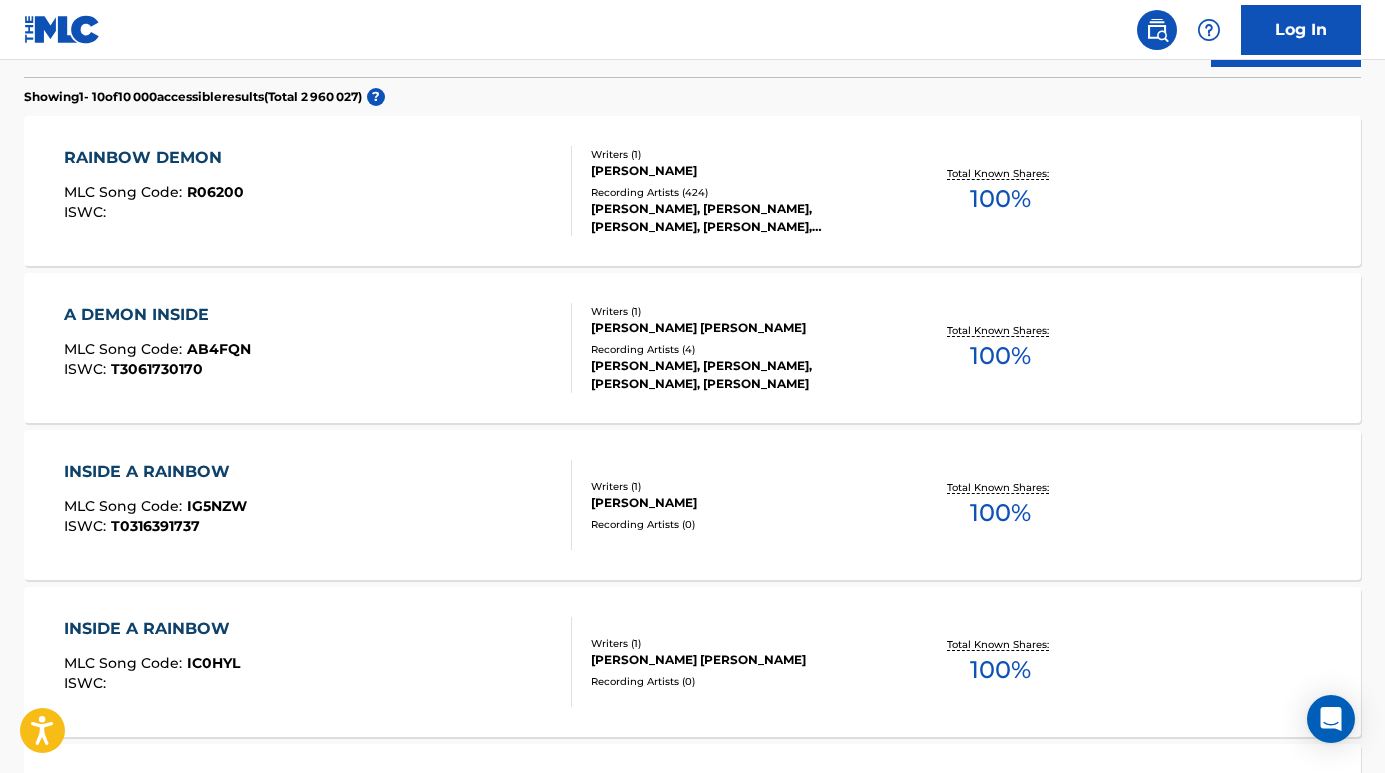 scroll, scrollTop: 685, scrollLeft: 0, axis: vertical 